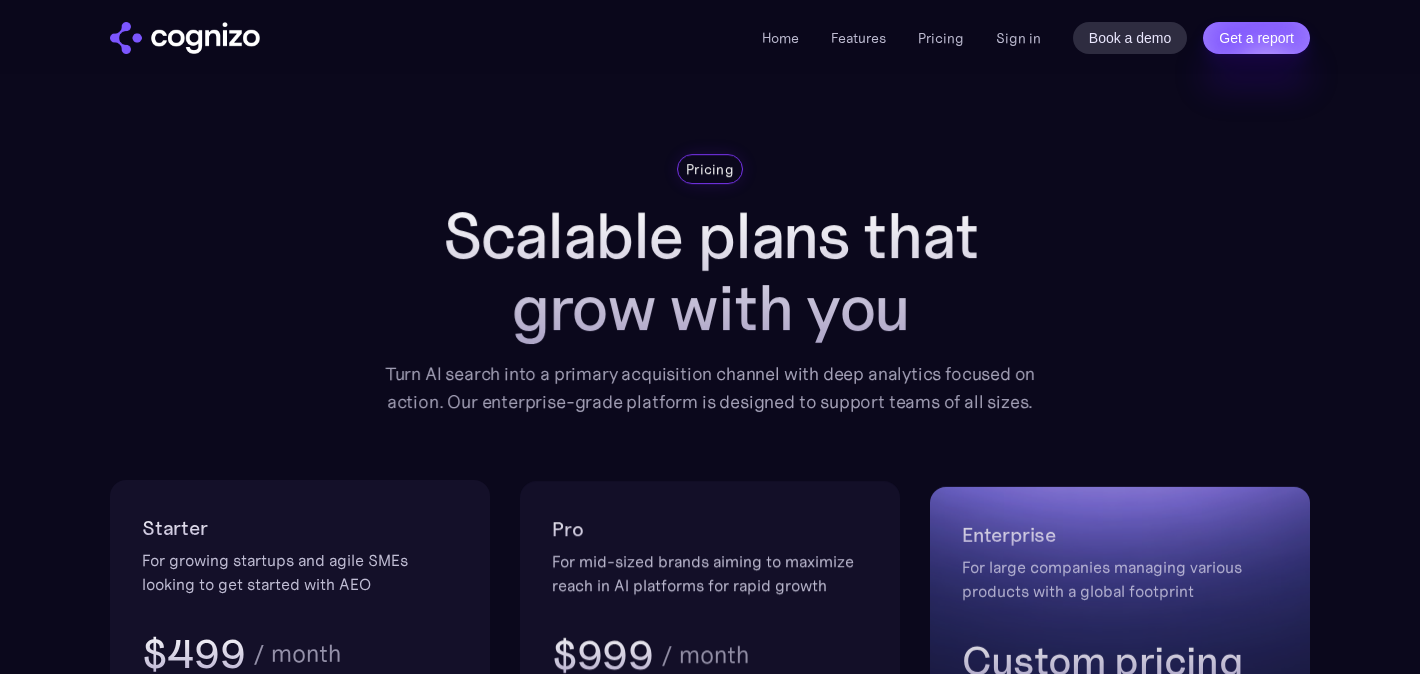 scroll, scrollTop: 0, scrollLeft: 0, axis: both 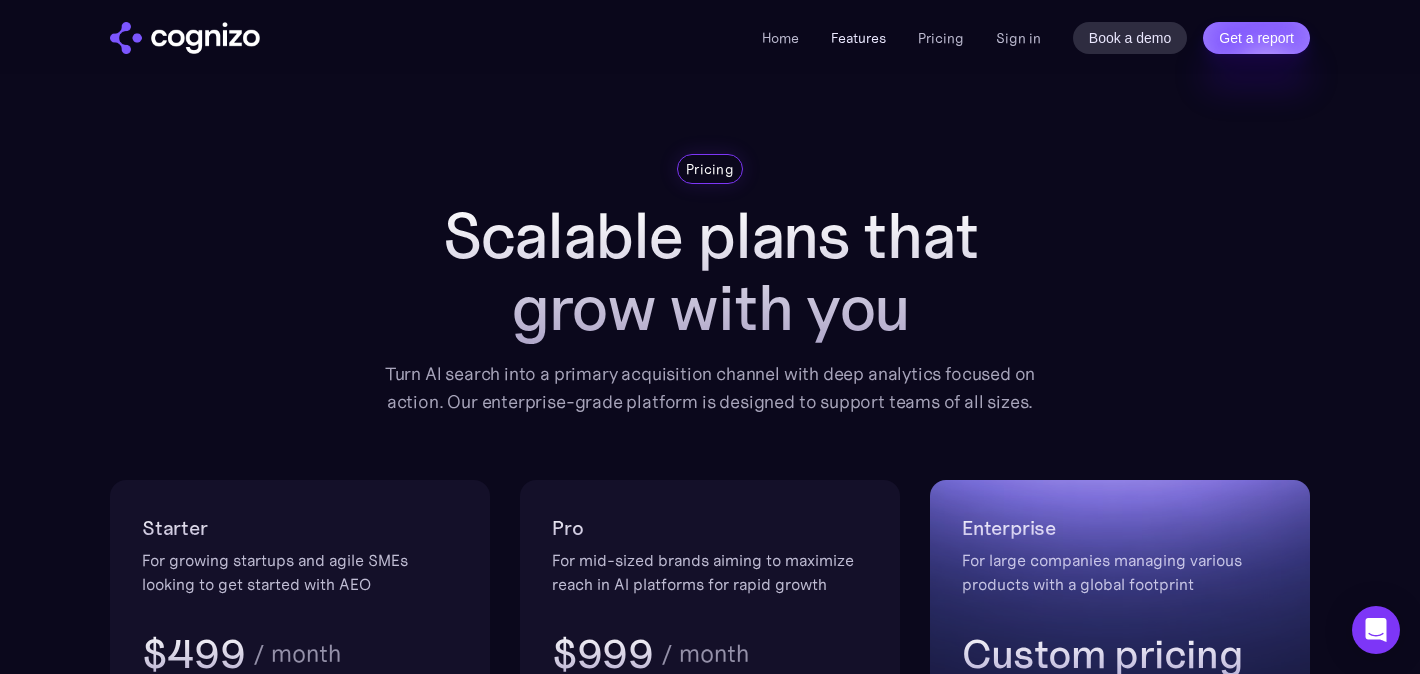 click on "Features" at bounding box center [858, 38] 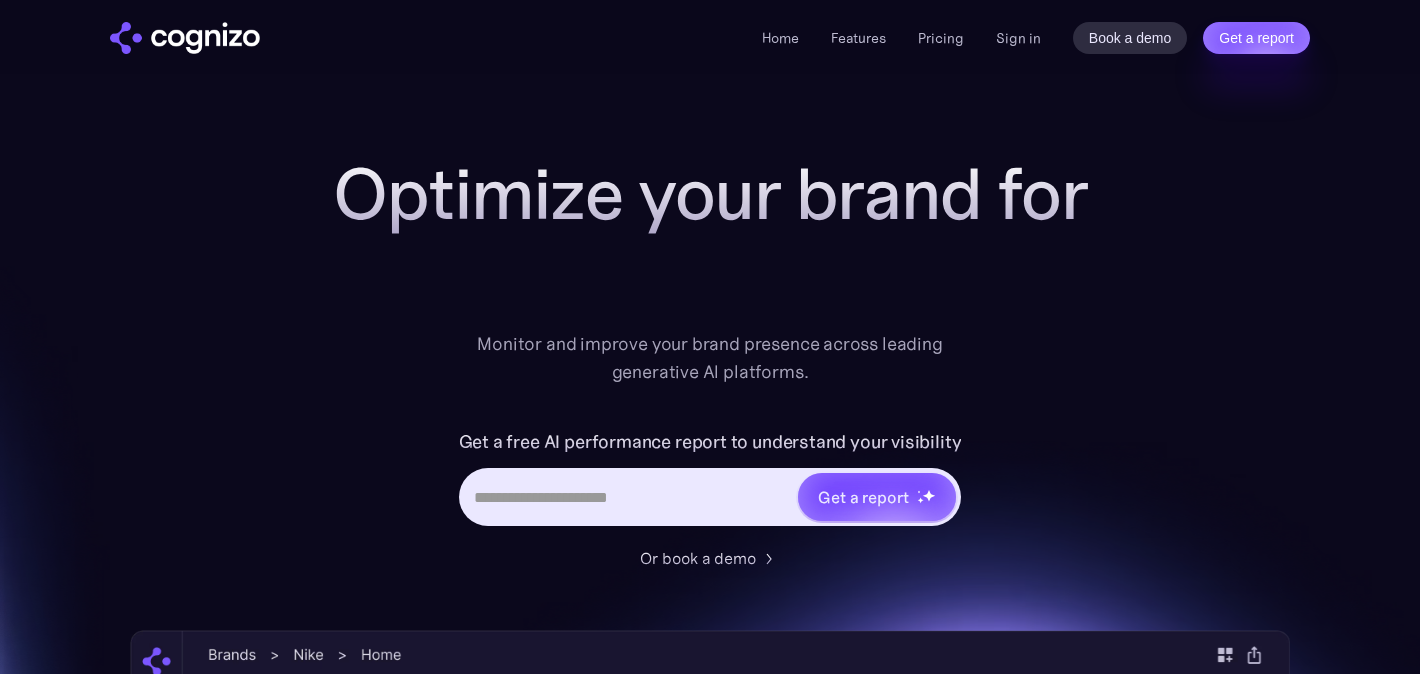 scroll, scrollTop: 3371, scrollLeft: 0, axis: vertical 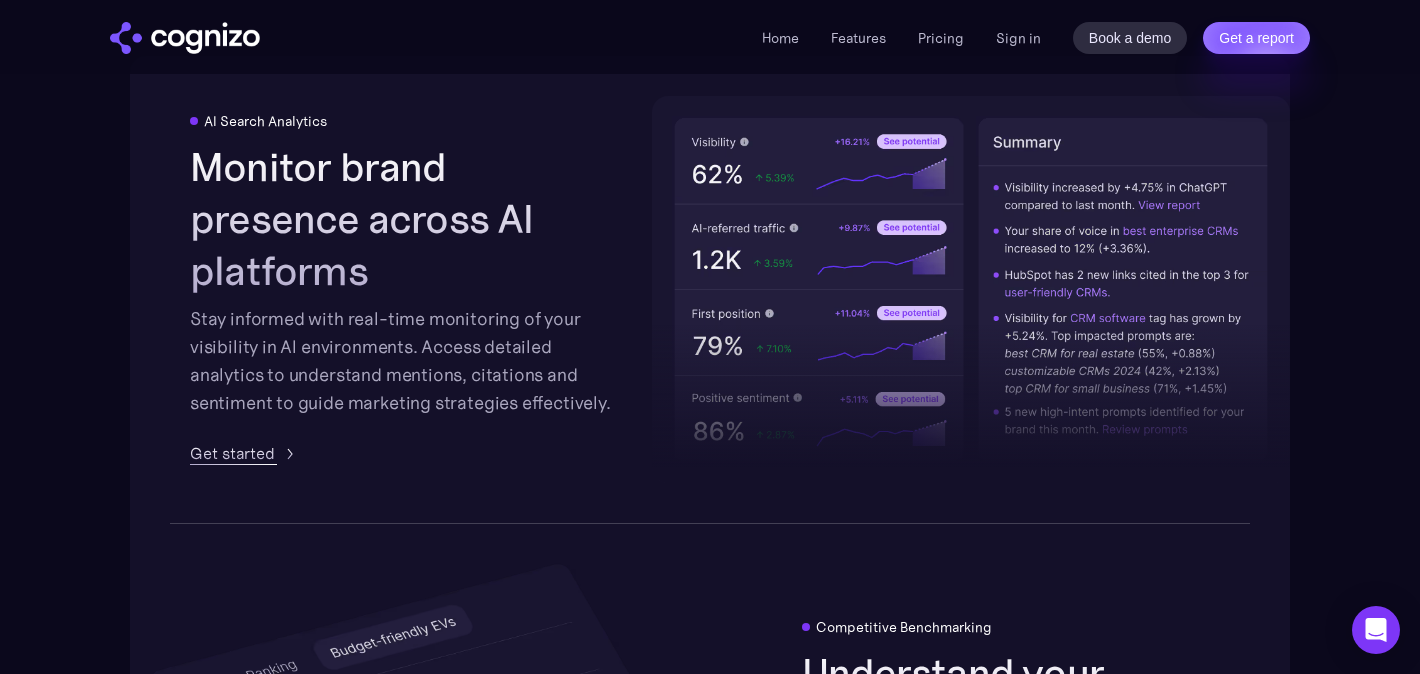 click on "Get started" at bounding box center [232, 453] 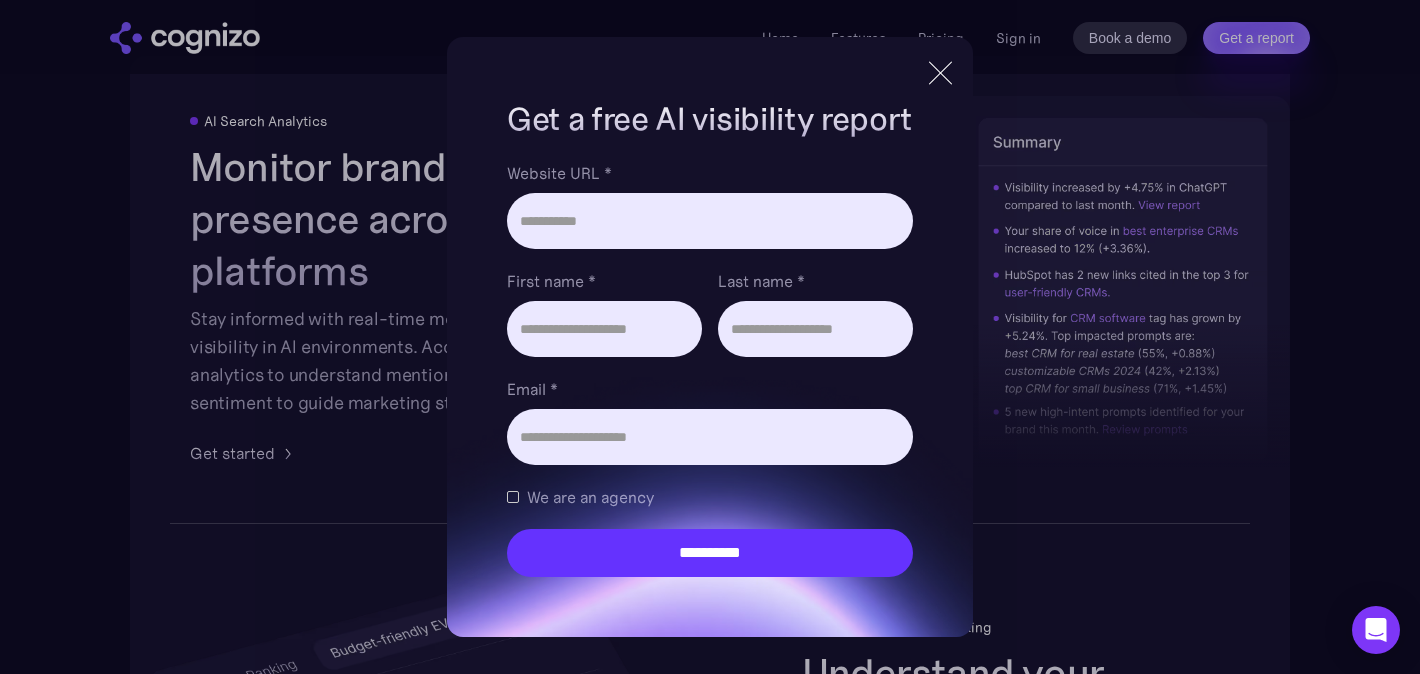 click on "**********" at bounding box center (710, 337) 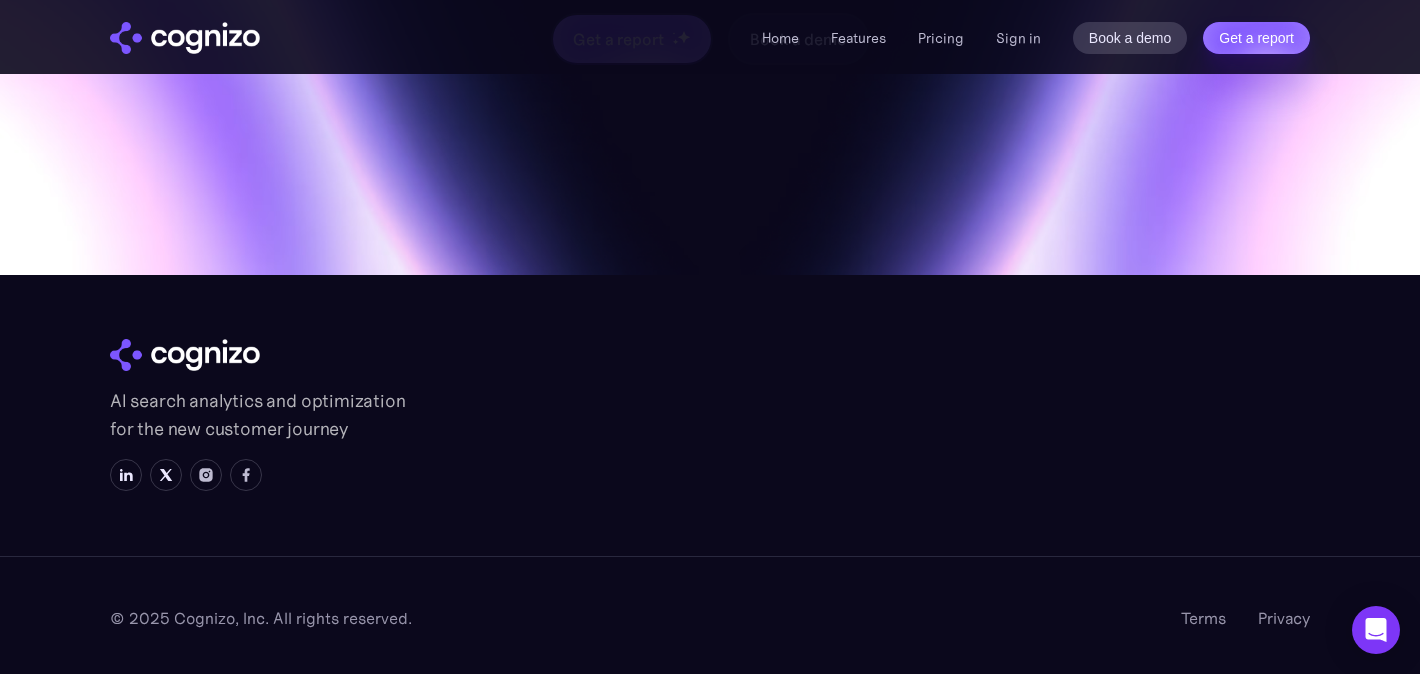 scroll, scrollTop: 5875, scrollLeft: 0, axis: vertical 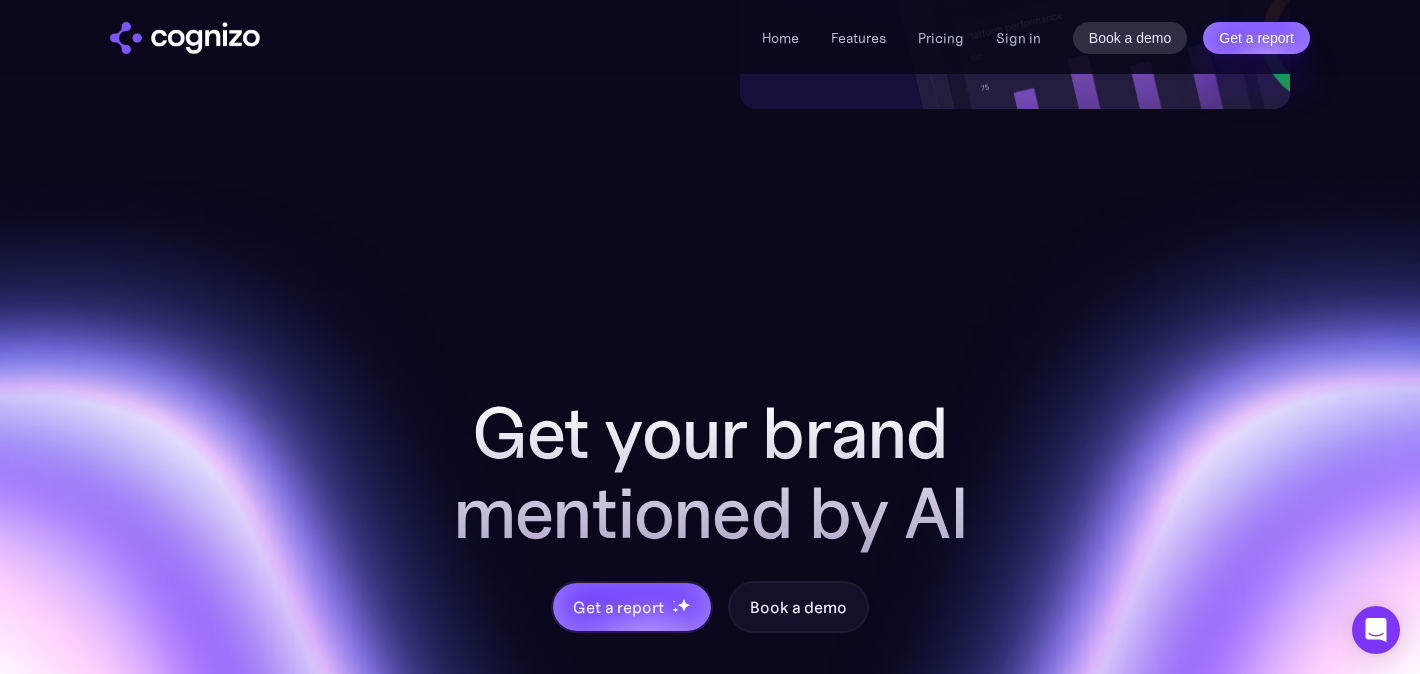 click at bounding box center [185, 38] 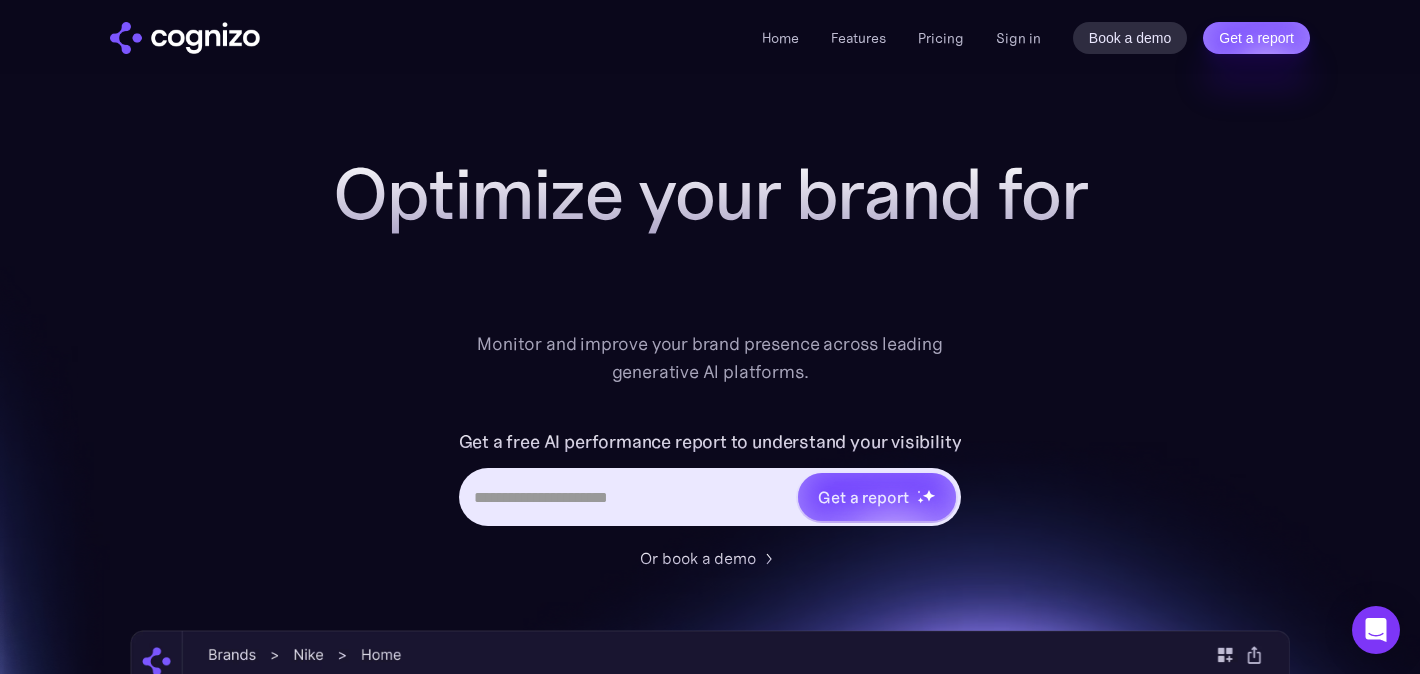 scroll, scrollTop: 0, scrollLeft: 0, axis: both 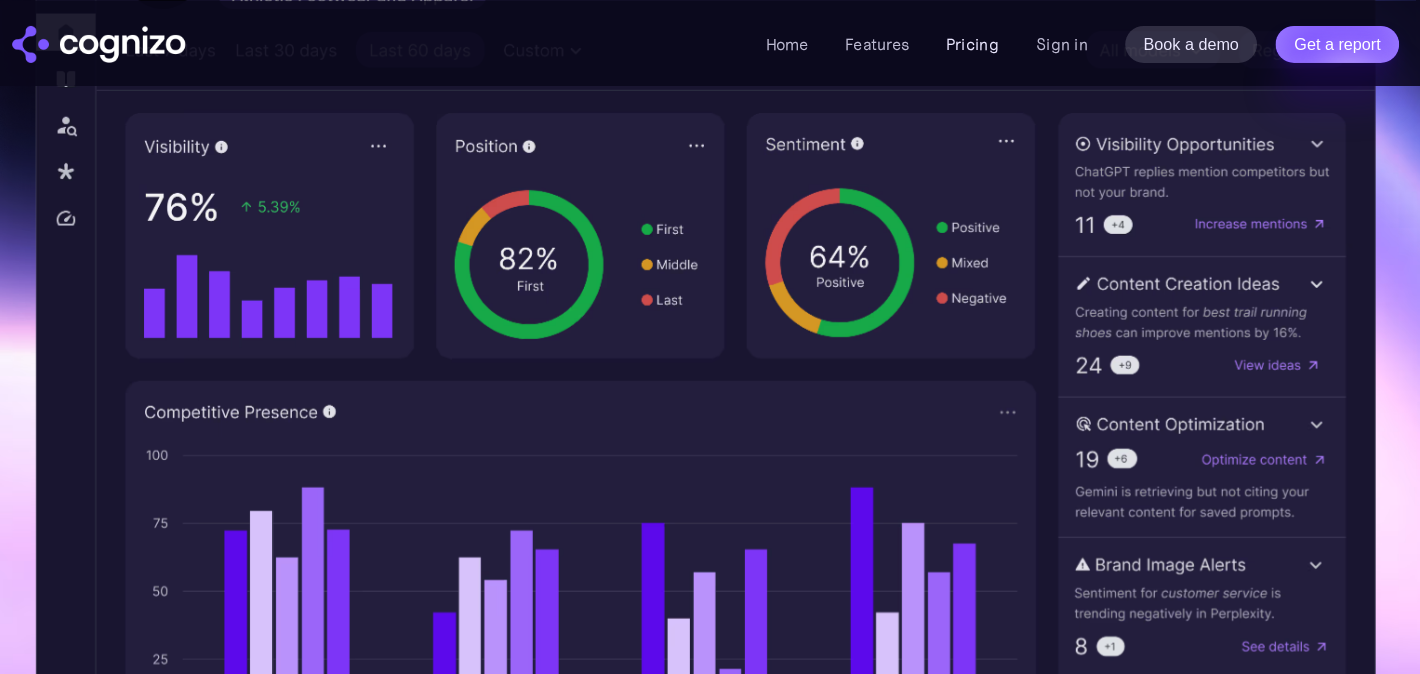 click on "Pricing" at bounding box center (941, 38) 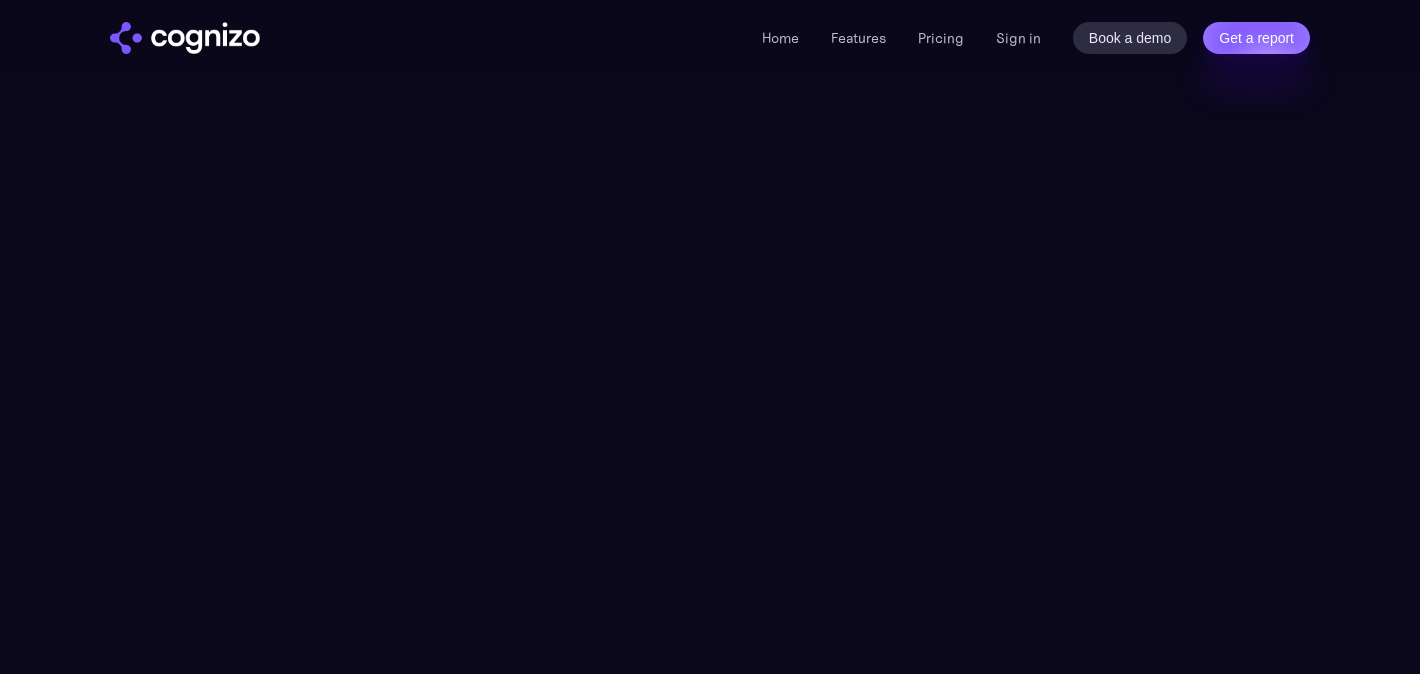 scroll, scrollTop: 0, scrollLeft: 0, axis: both 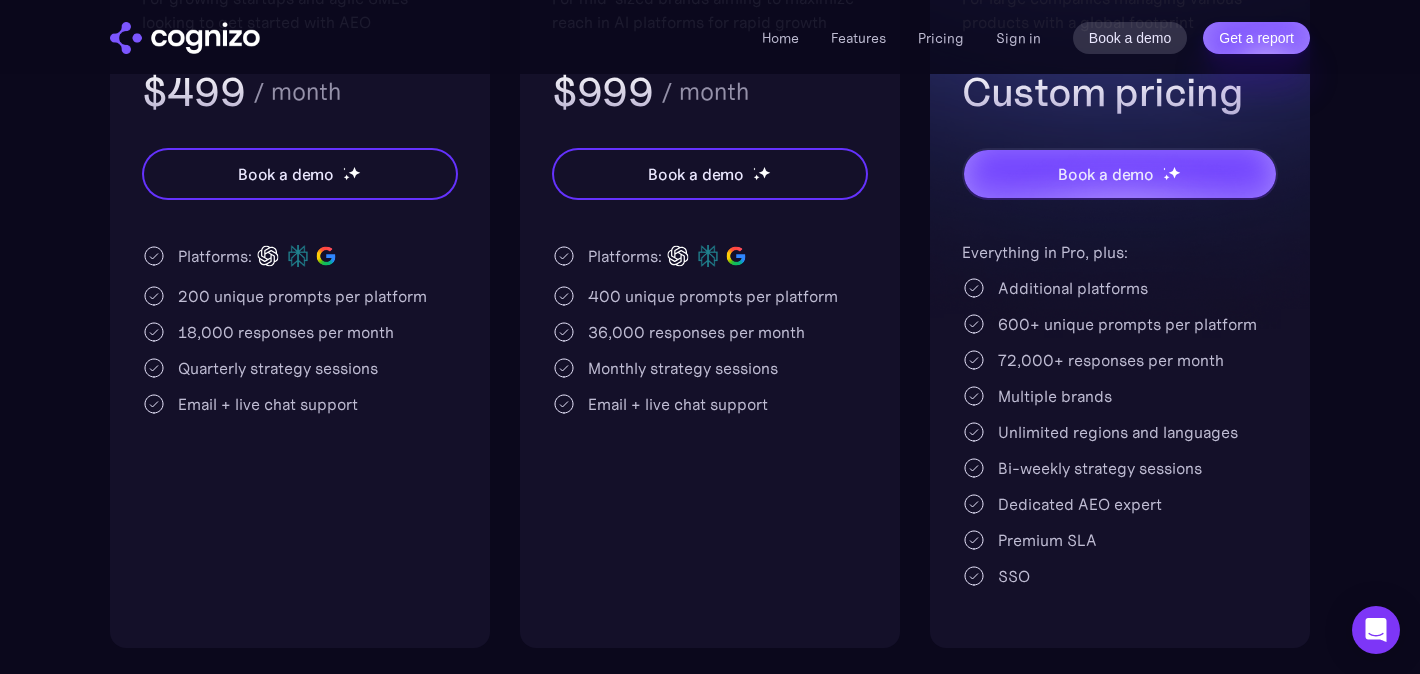 click on "Multiple brands" at bounding box center [1055, 396] 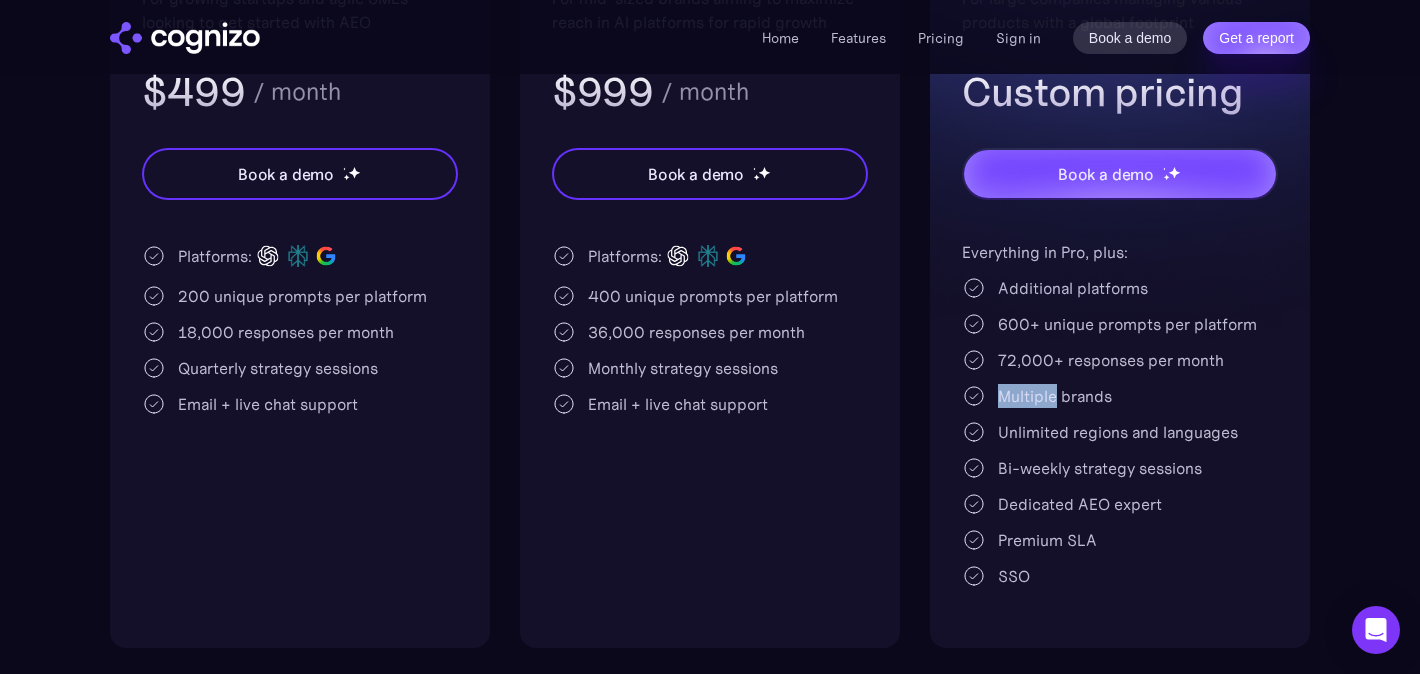 click on "Multiple brands" at bounding box center [1055, 396] 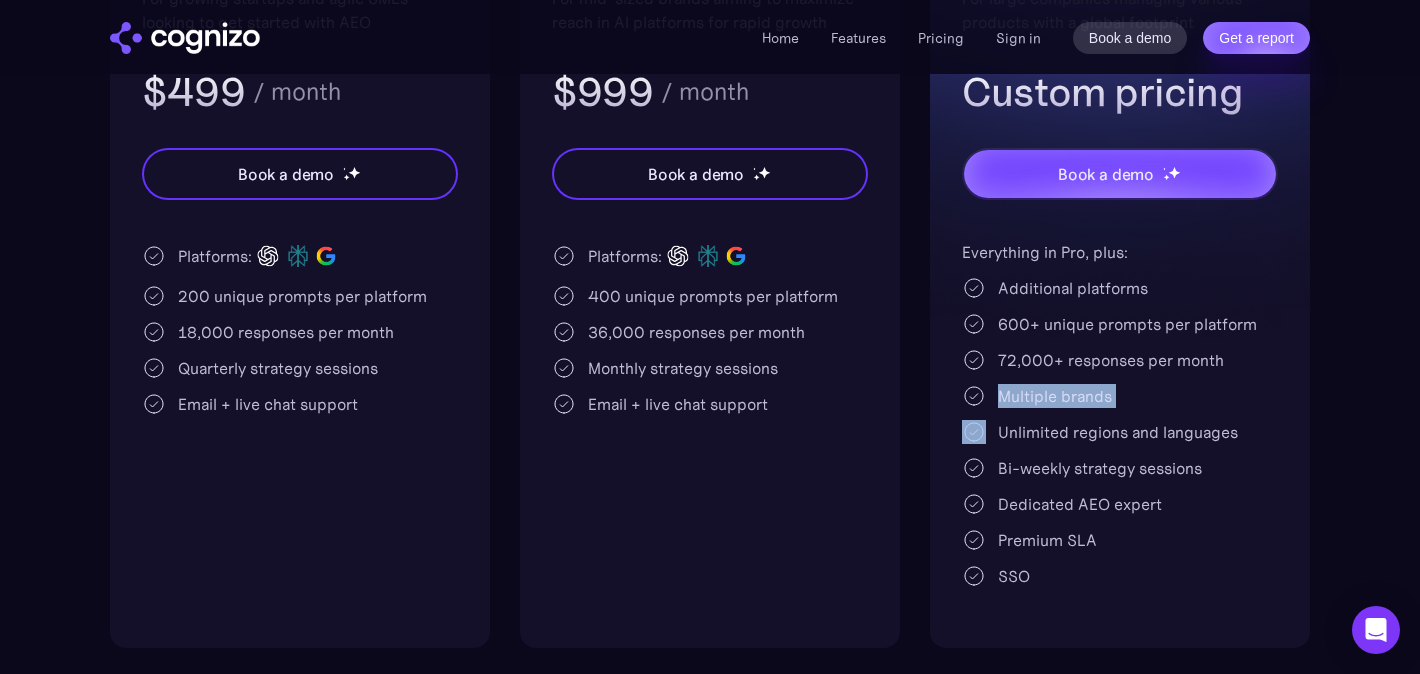 click on "Multiple brands" at bounding box center [1055, 396] 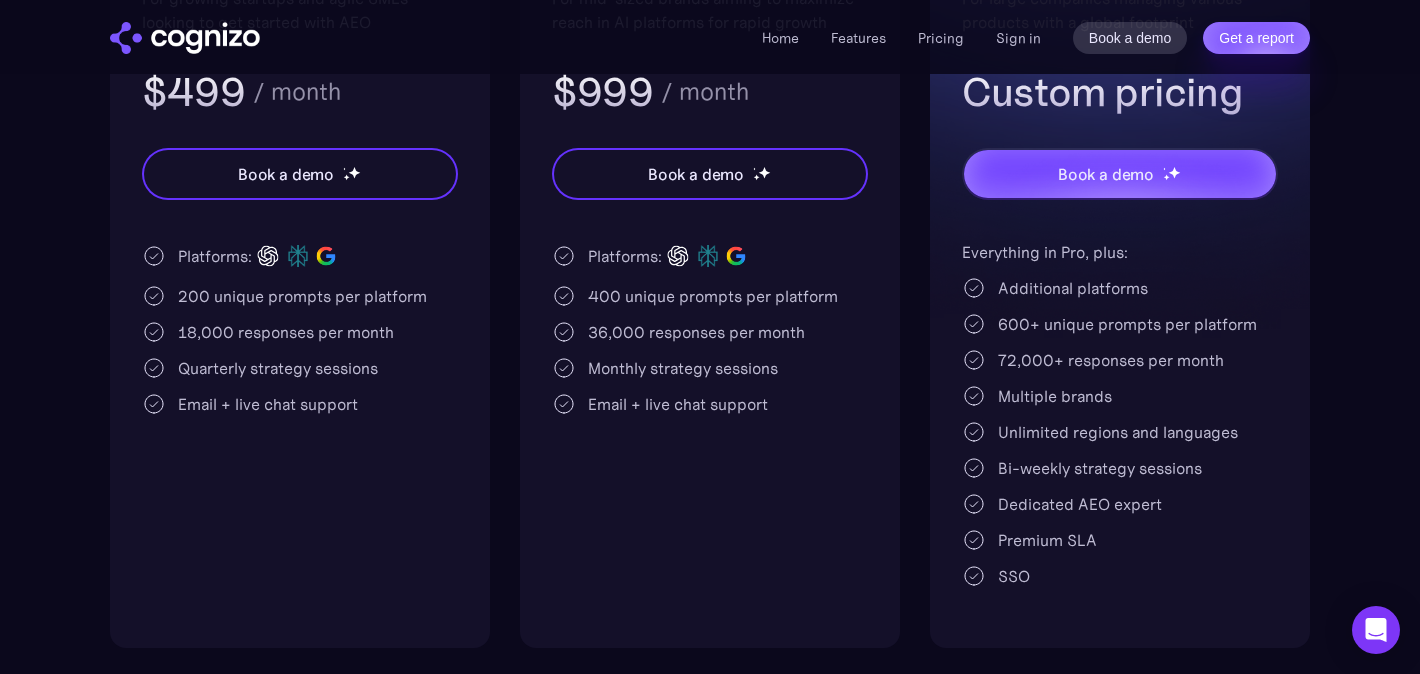 click on "Everything in Pro, plus: Additional platforms 600+ unique prompts per platform 72,000+ responses per month Multiple brands Unlimited regions and languages Bi-weekly strategy sessions Dedicated AEO expert Premium SLA SSO" at bounding box center (1120, 414) 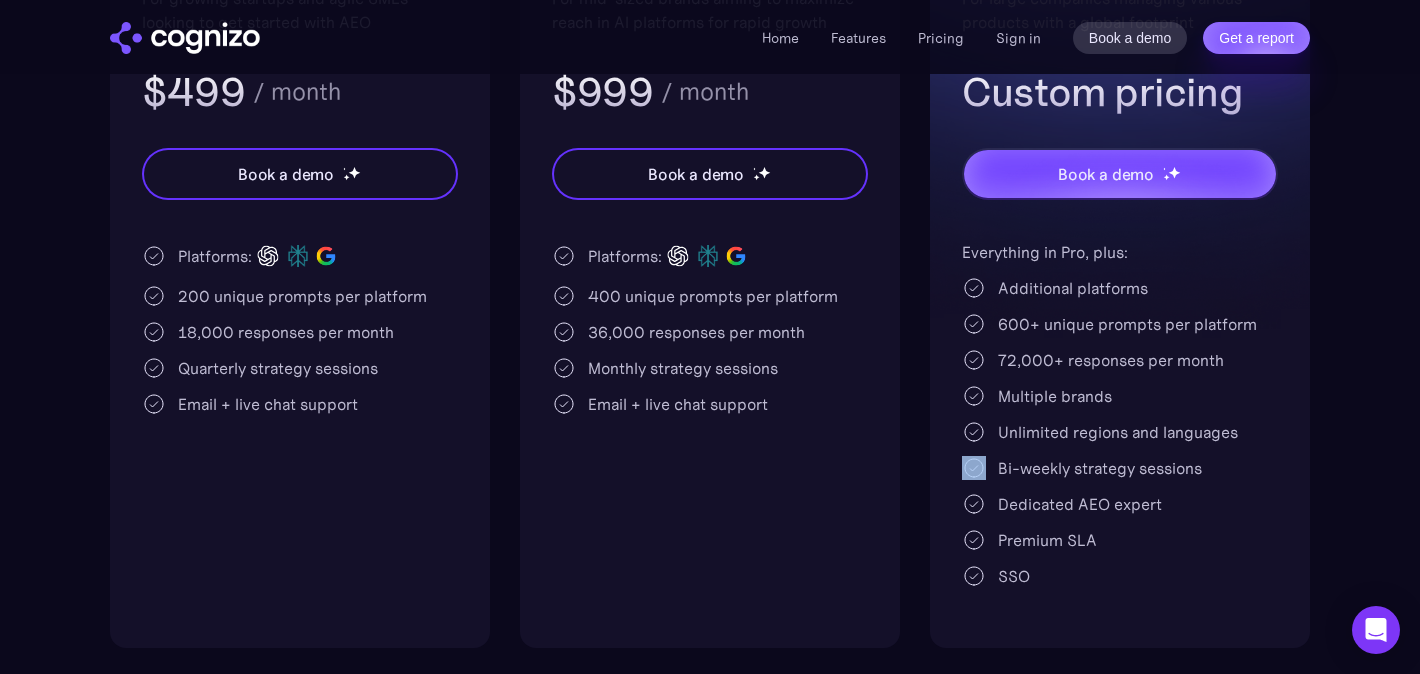click on "Everything in Pro, plus: Additional platforms 600+ unique prompts per platform 72,000+ responses per month Multiple brands Unlimited regions and languages Bi-weekly strategy sessions Dedicated AEO expert Premium SLA SSO" at bounding box center [1120, 414] 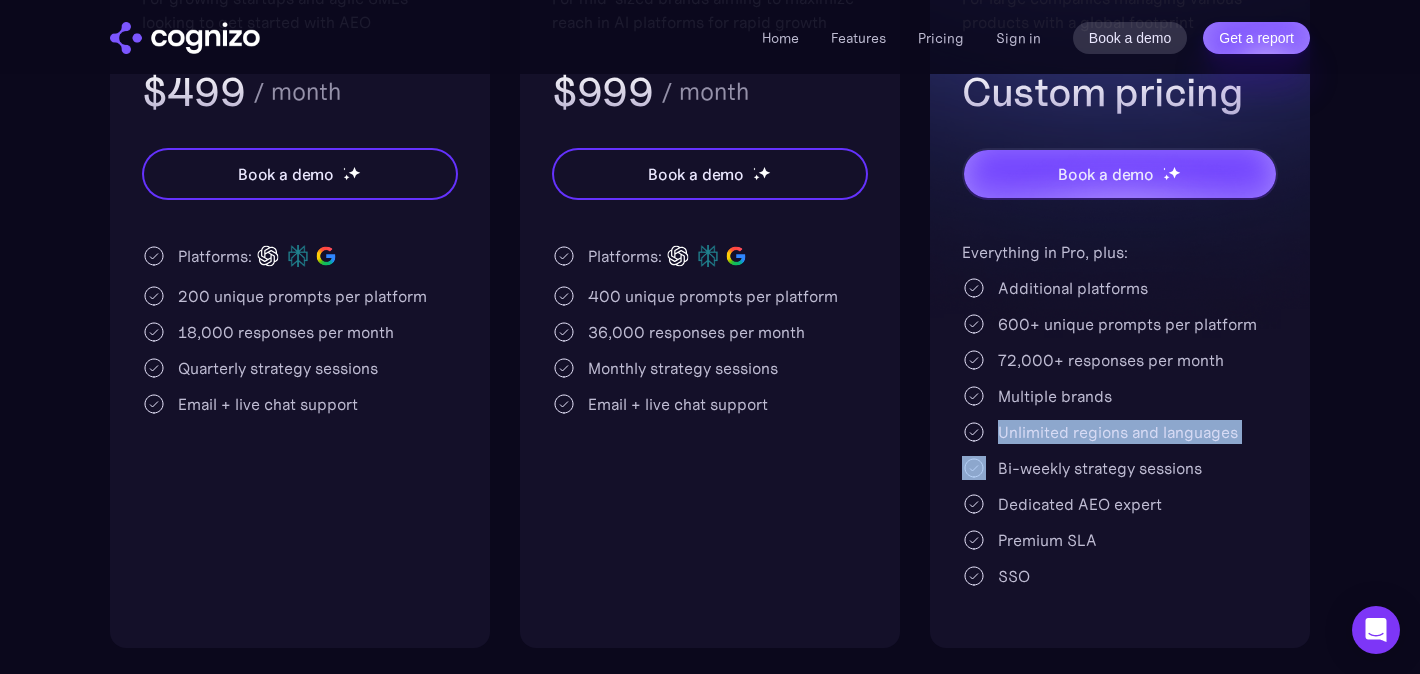 click on "Everything in Pro, plus: Additional platforms 600+ unique prompts per platform 72,000+ responses per month Multiple brands Unlimited regions and languages Bi-weekly strategy sessions Dedicated AEO expert Premium SLA SSO" at bounding box center [1120, 414] 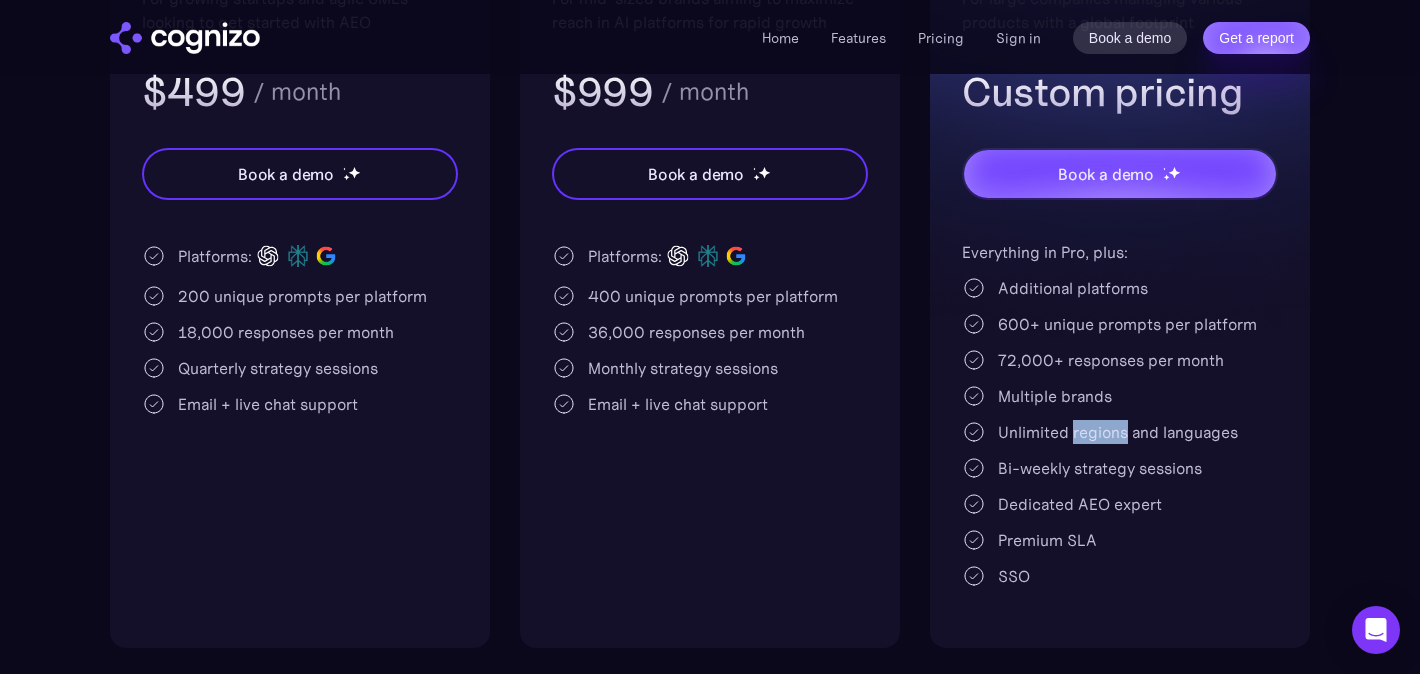 click on "Unlimited regions and languages" at bounding box center (1118, 432) 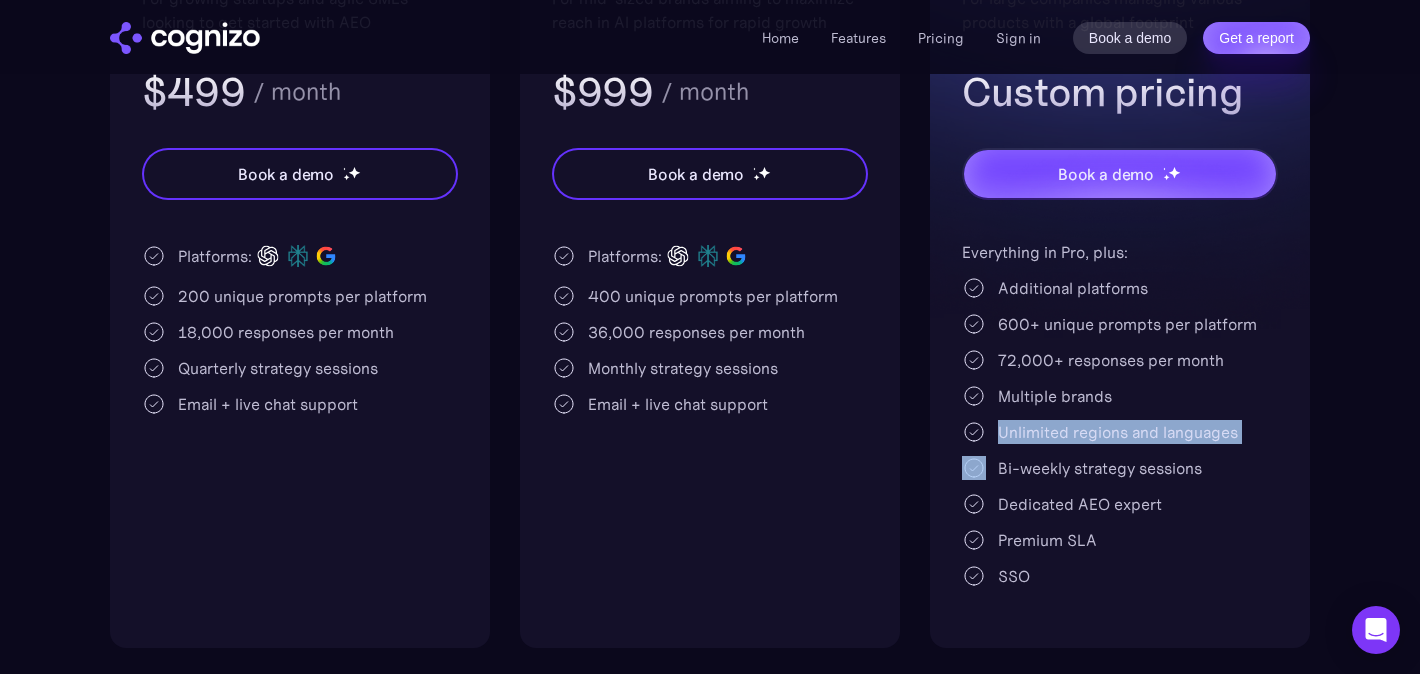 click on "Unlimited regions and languages" at bounding box center [1118, 432] 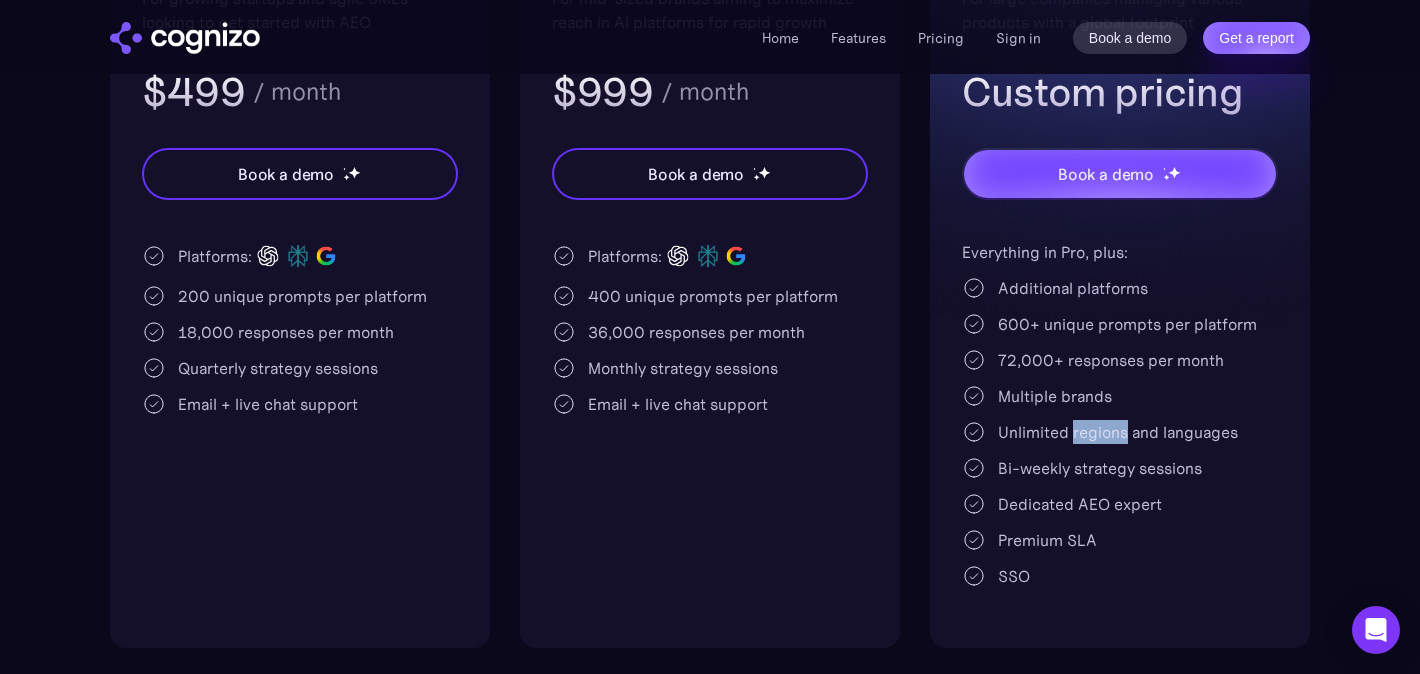 click on "Unlimited regions and languages" at bounding box center [1118, 432] 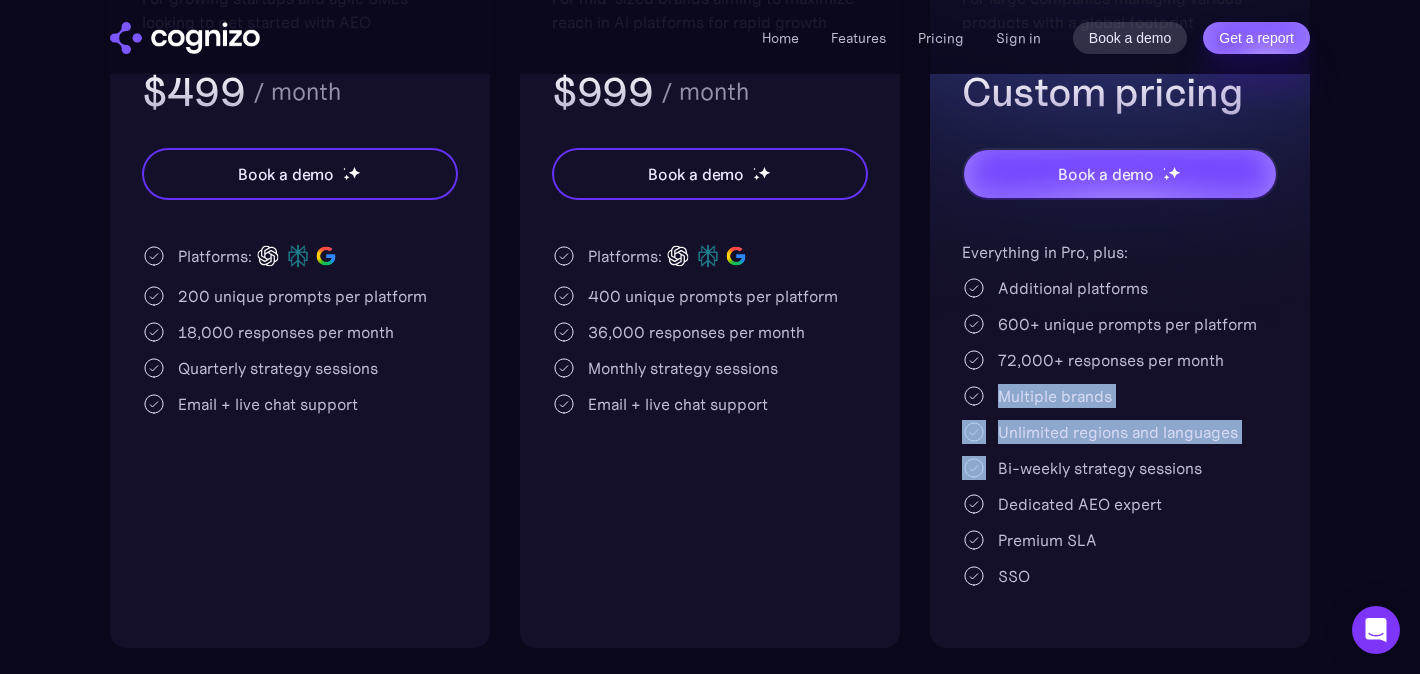 drag, startPoint x: 1073, startPoint y: 427, endPoint x: 1073, endPoint y: 385, distance: 42 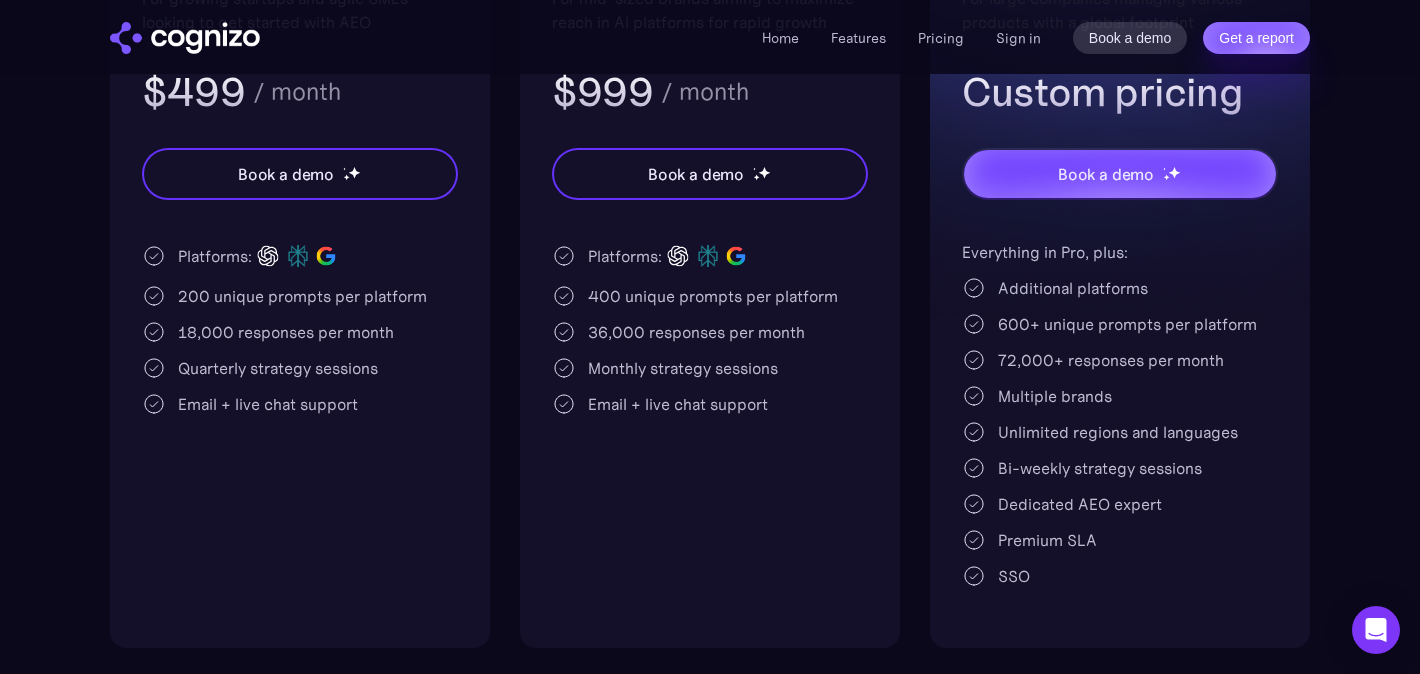 click on "Multiple brands" at bounding box center [1055, 396] 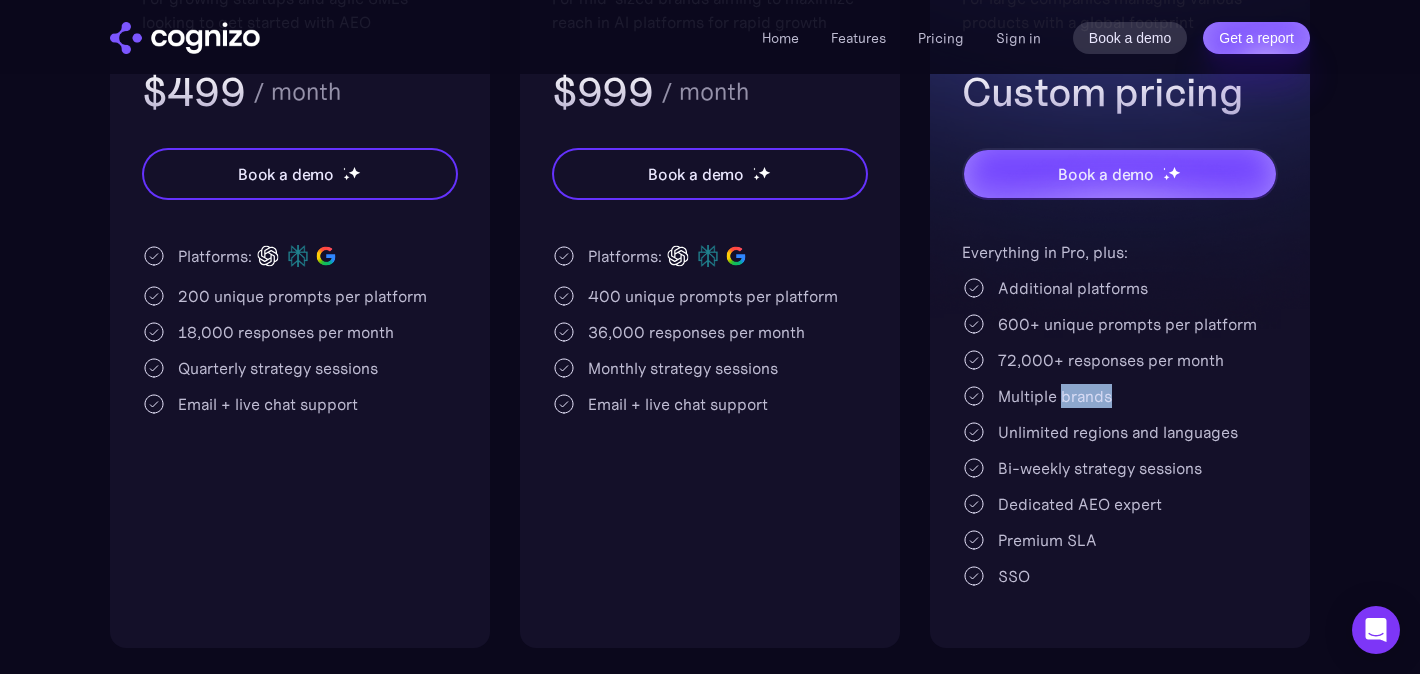 click on "Multiple brands" at bounding box center (1055, 396) 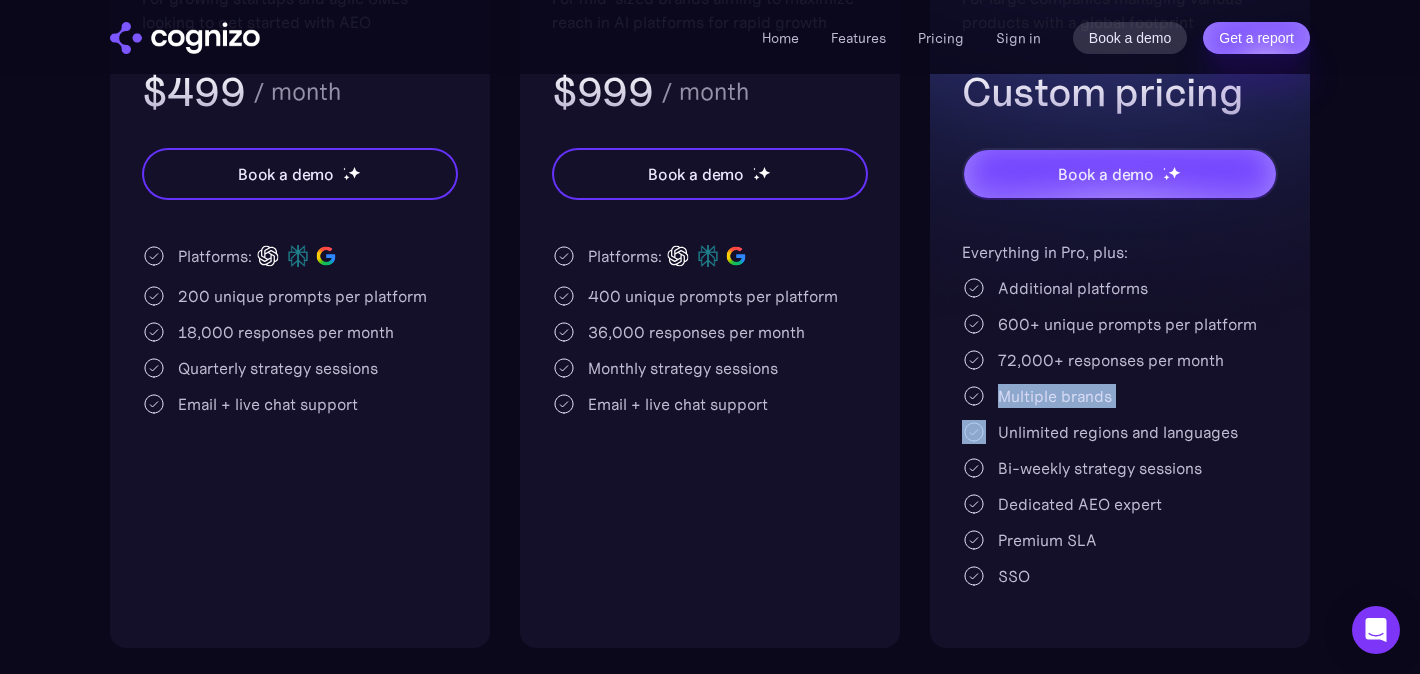 click on "Multiple brands" at bounding box center [1055, 396] 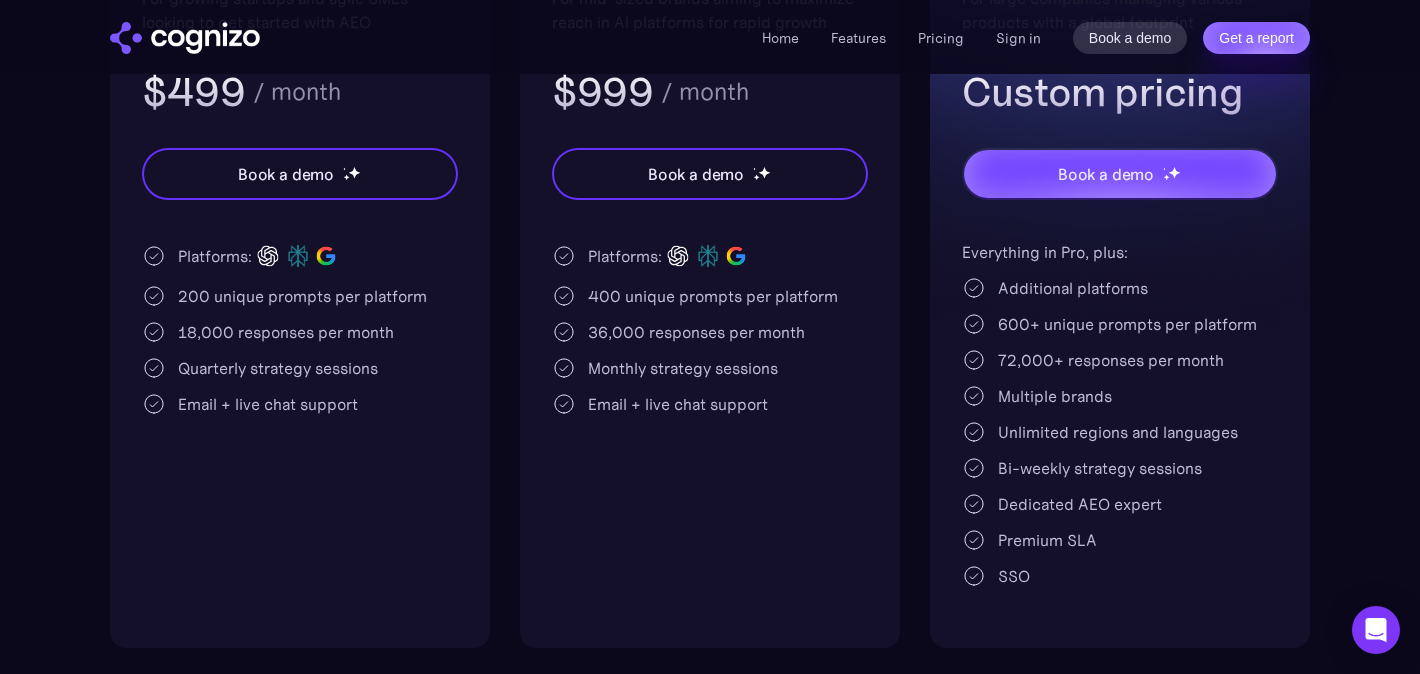 click on "Unlimited regions and languages" at bounding box center (1118, 432) 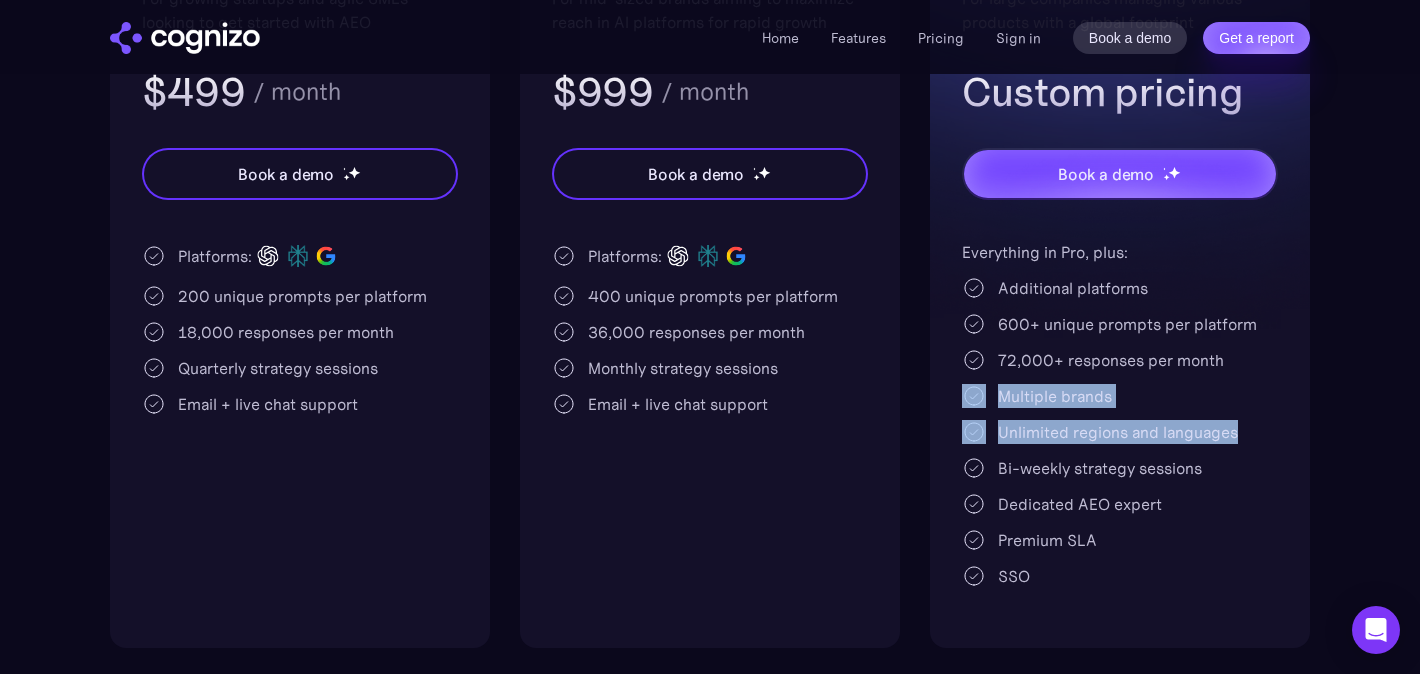 drag, startPoint x: 1203, startPoint y: 433, endPoint x: 956, endPoint y: 394, distance: 250.06 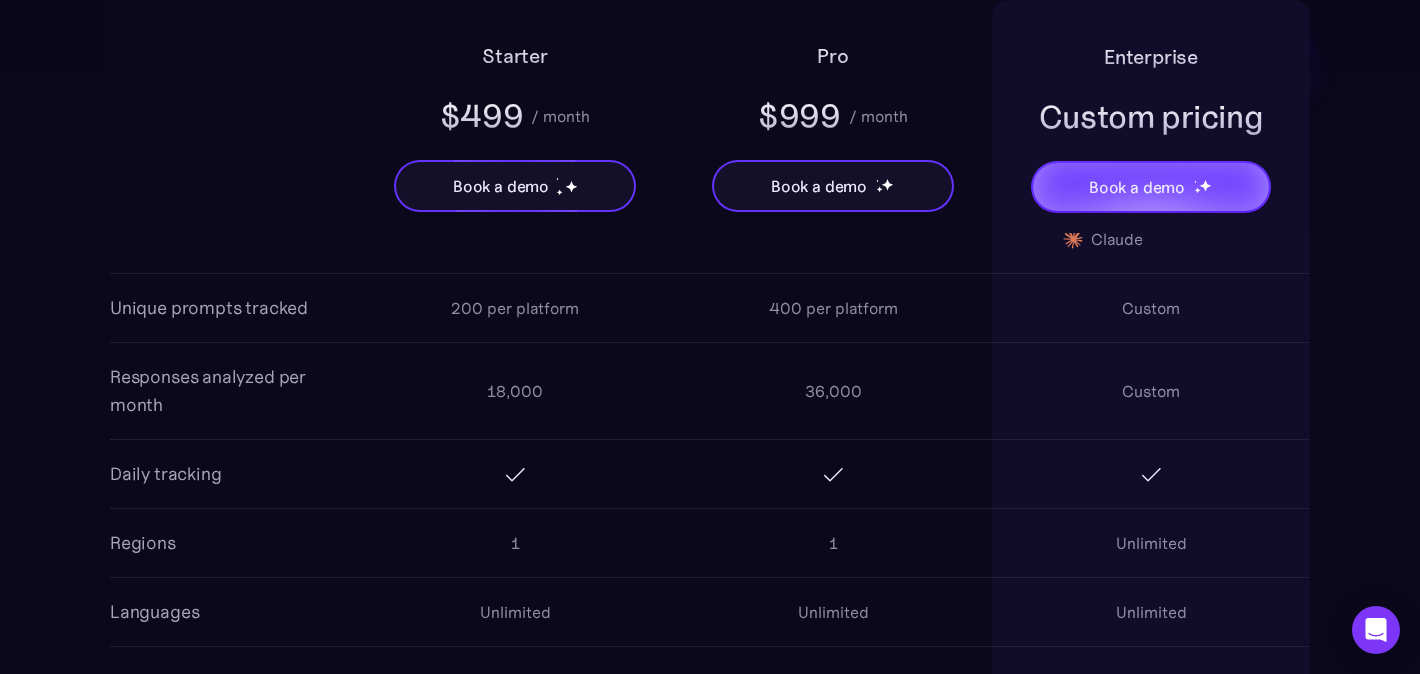 scroll, scrollTop: 1985, scrollLeft: 0, axis: vertical 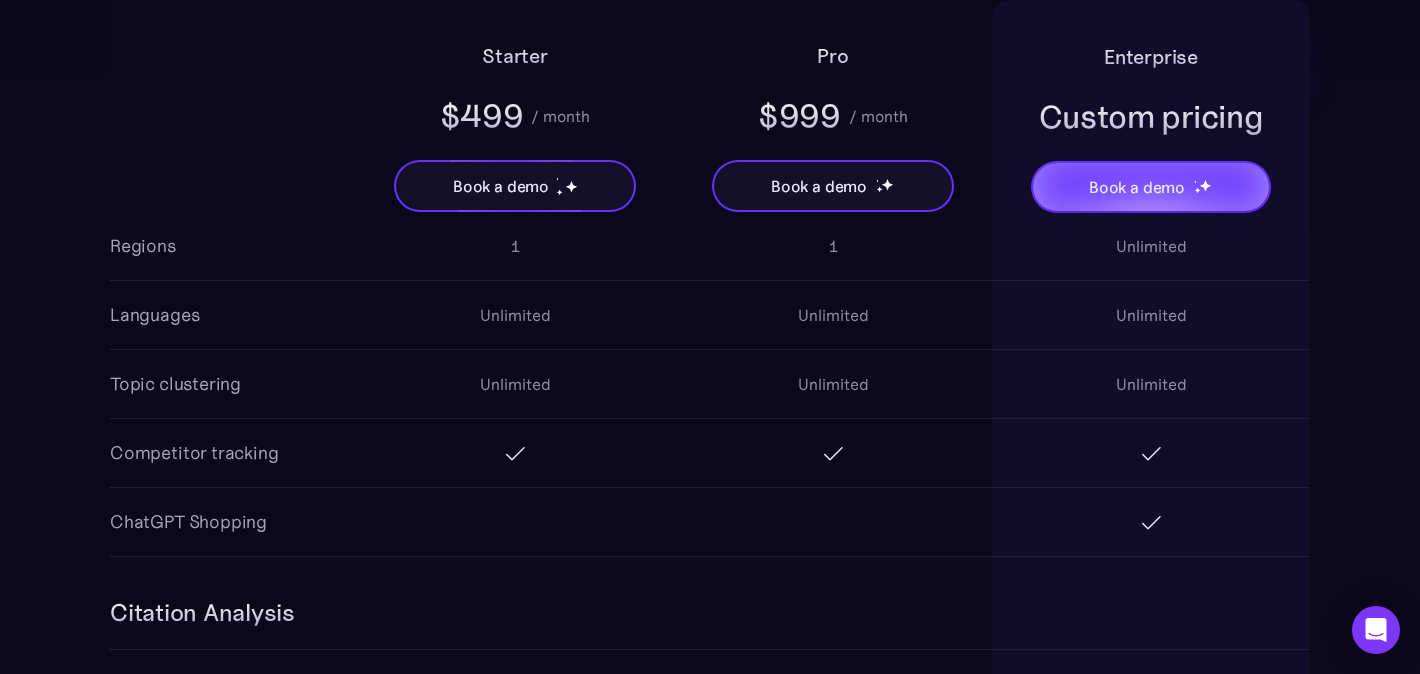 click at bounding box center (515, 522) 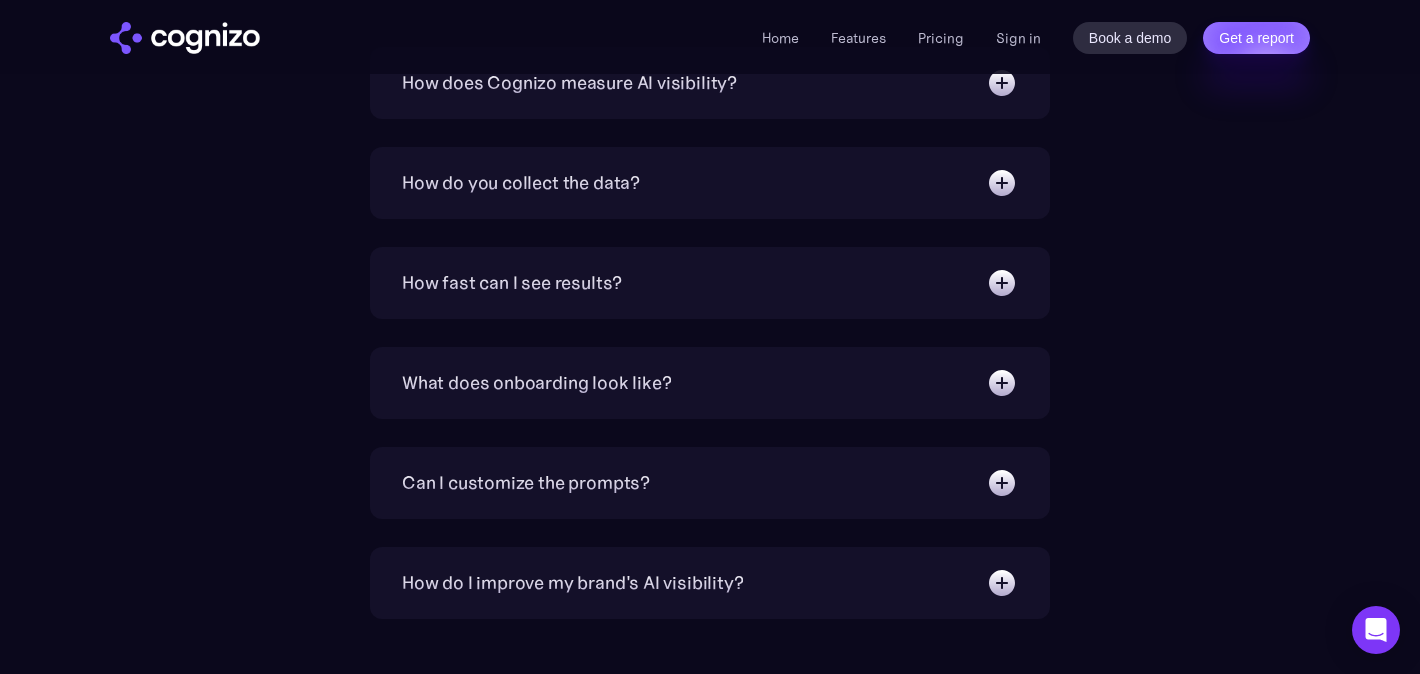 scroll, scrollTop: 4510, scrollLeft: 0, axis: vertical 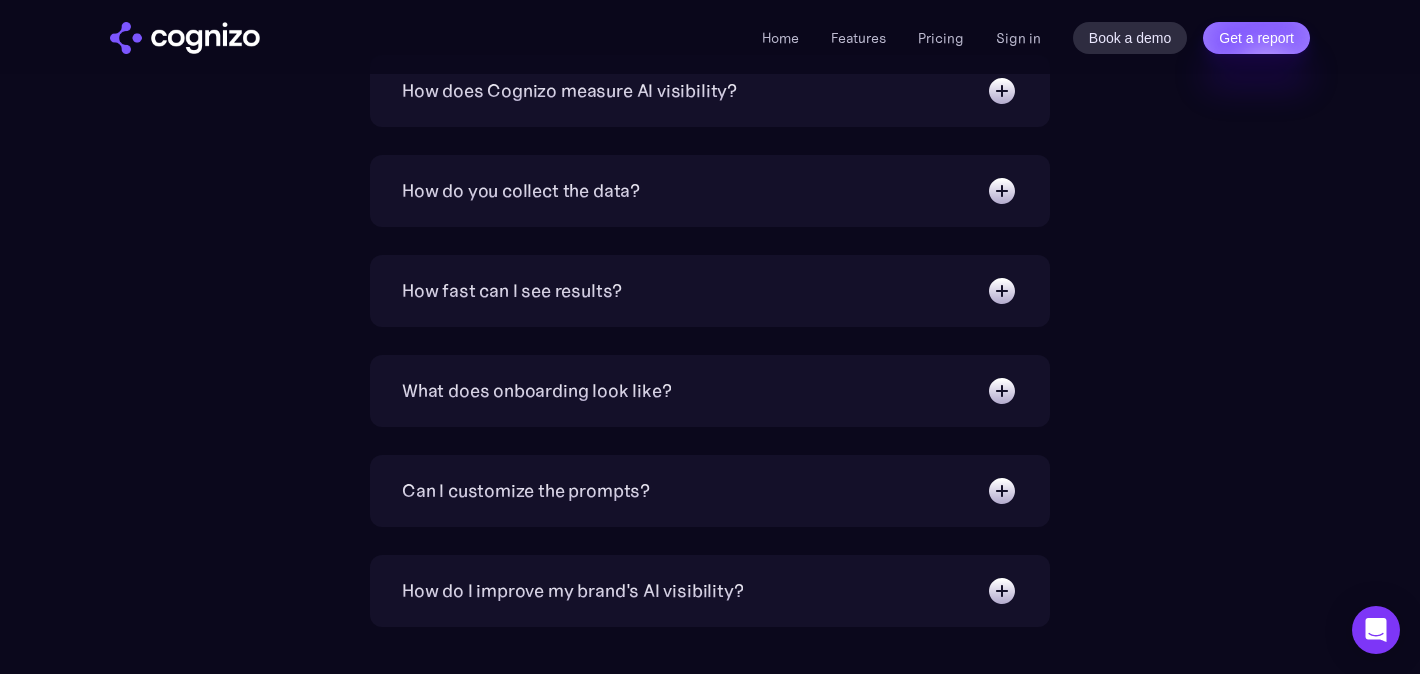 click on "How does Cognizo measure AI visibility? We run prompts on each AI platform continuously to collect millions of responses daily, tracking where and how your brand appears in AI-generated answers, analyzing citations, sentiment and rankings." at bounding box center [710, 91] 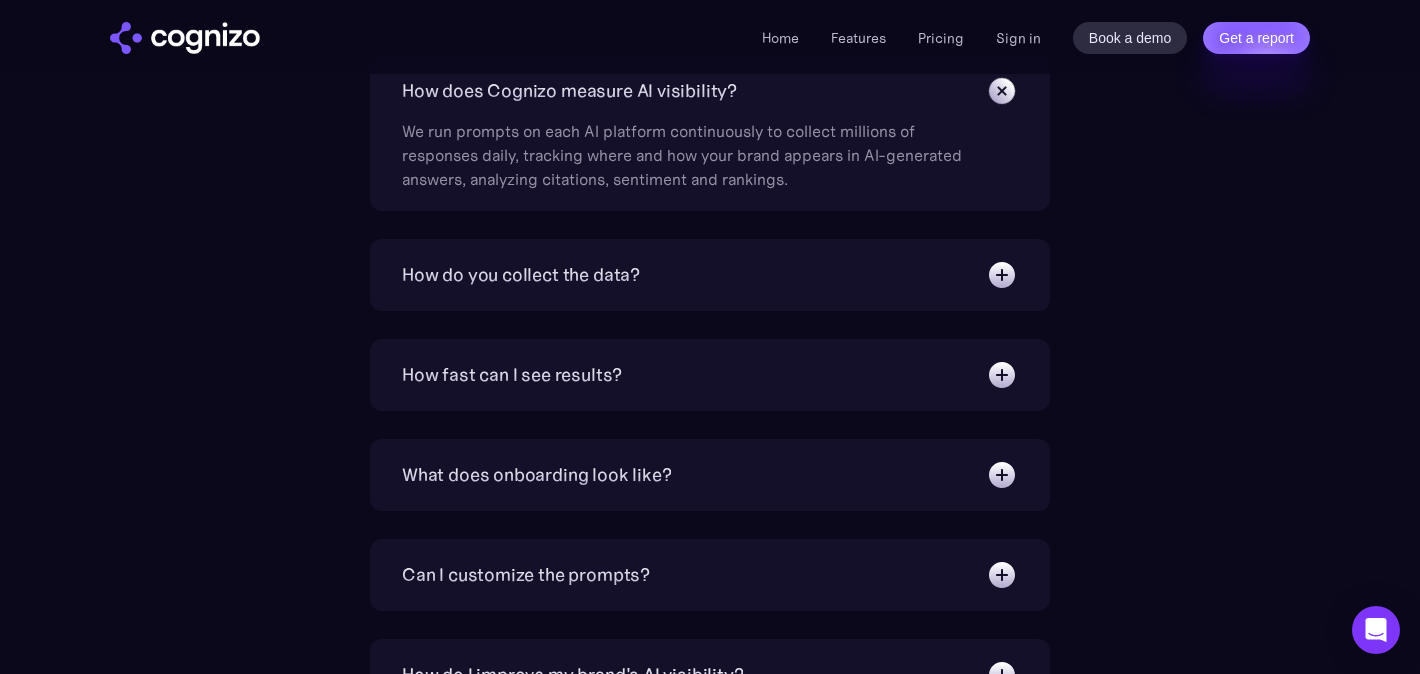 click on "We run prompts on each AI platform continuously to collect millions of responses daily, tracking where and how your brand appears in AI-generated answers, analyzing citations, sentiment and rankings." at bounding box center (692, 149) 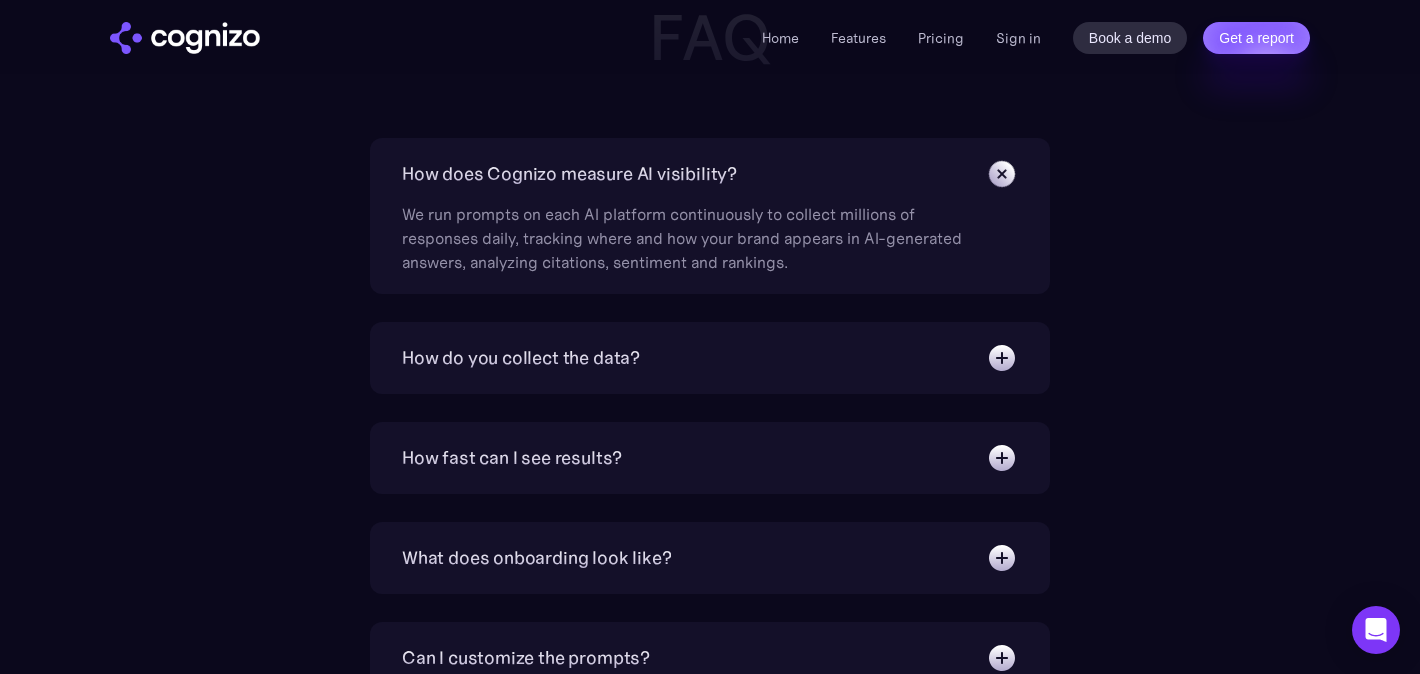 scroll, scrollTop: 4420, scrollLeft: 0, axis: vertical 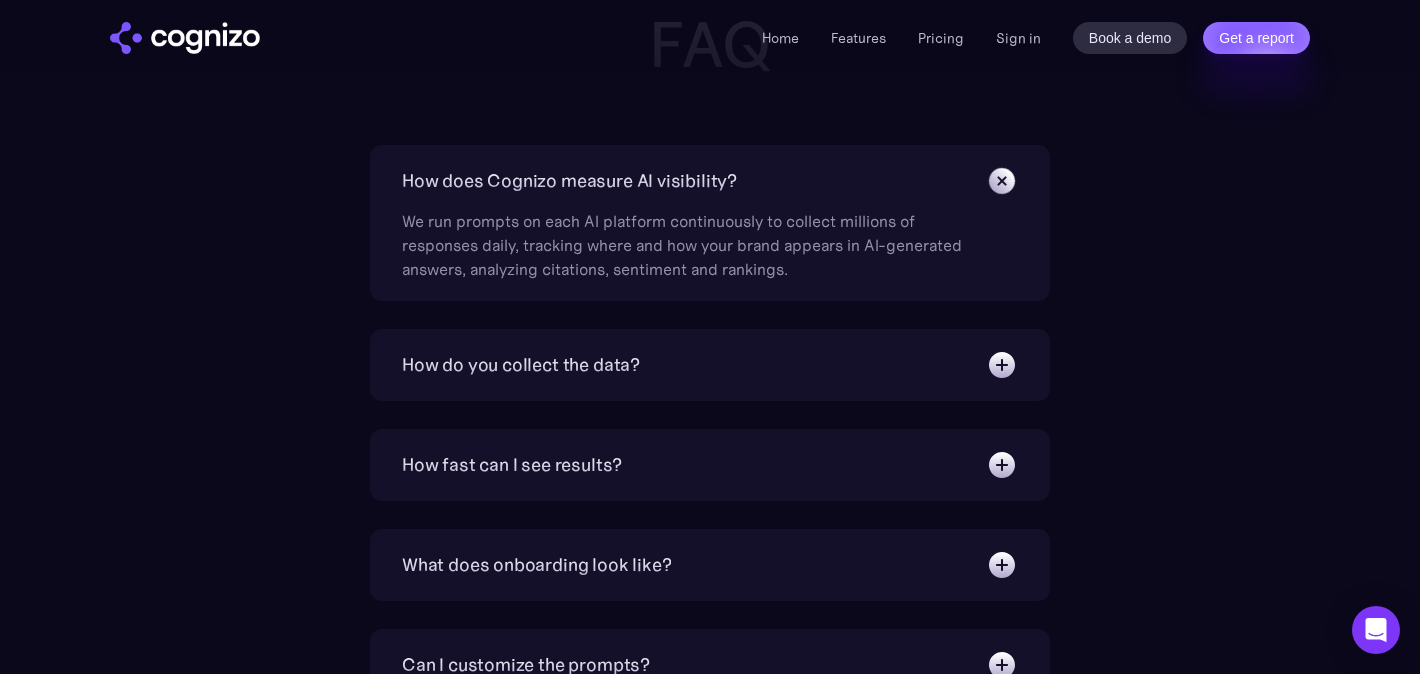 click on "How does Cognizo measure AI visibility?" at bounding box center (569, 181) 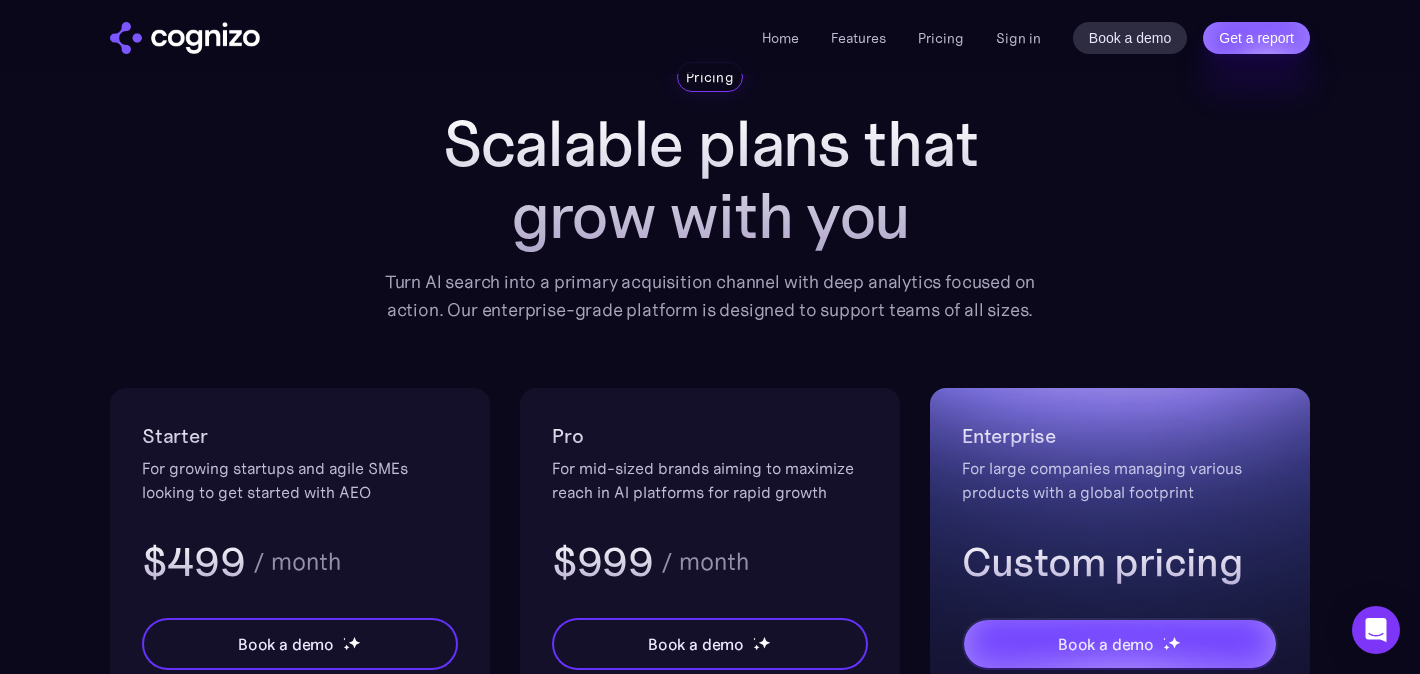 scroll, scrollTop: 304, scrollLeft: 0, axis: vertical 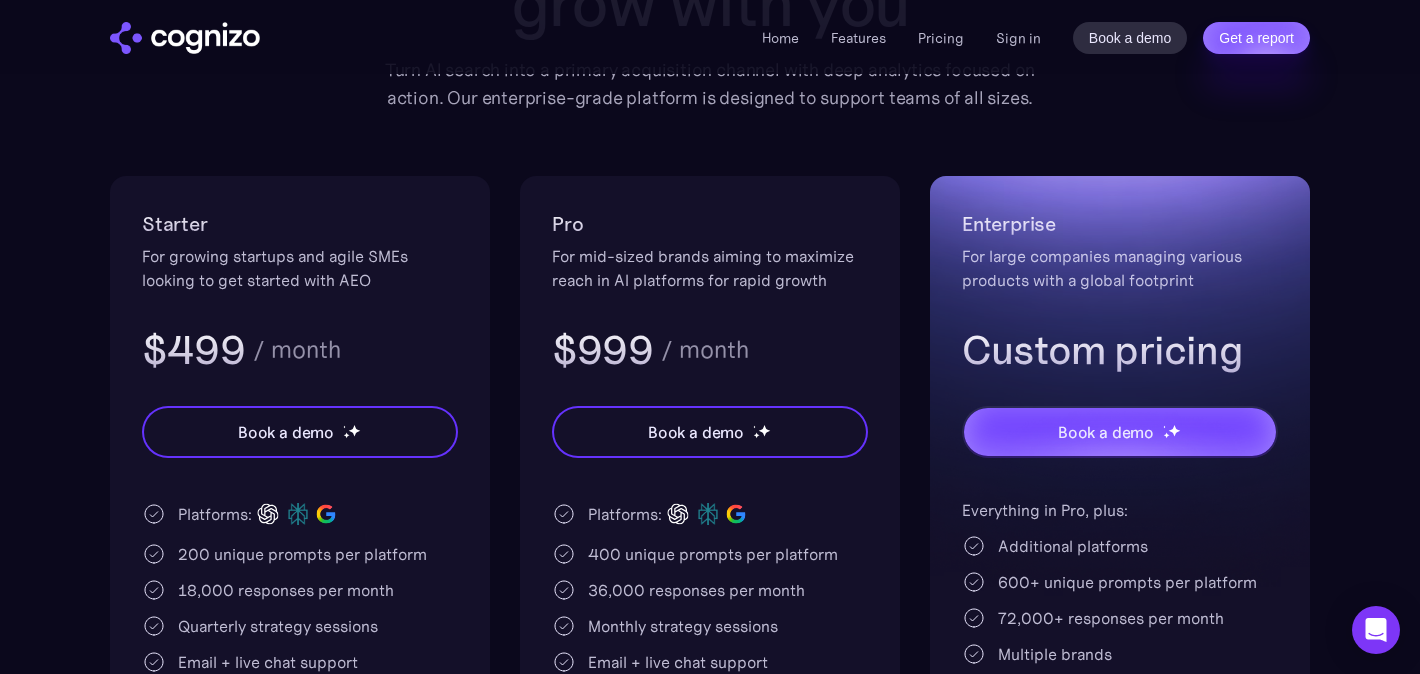 click at bounding box center [185, 38] 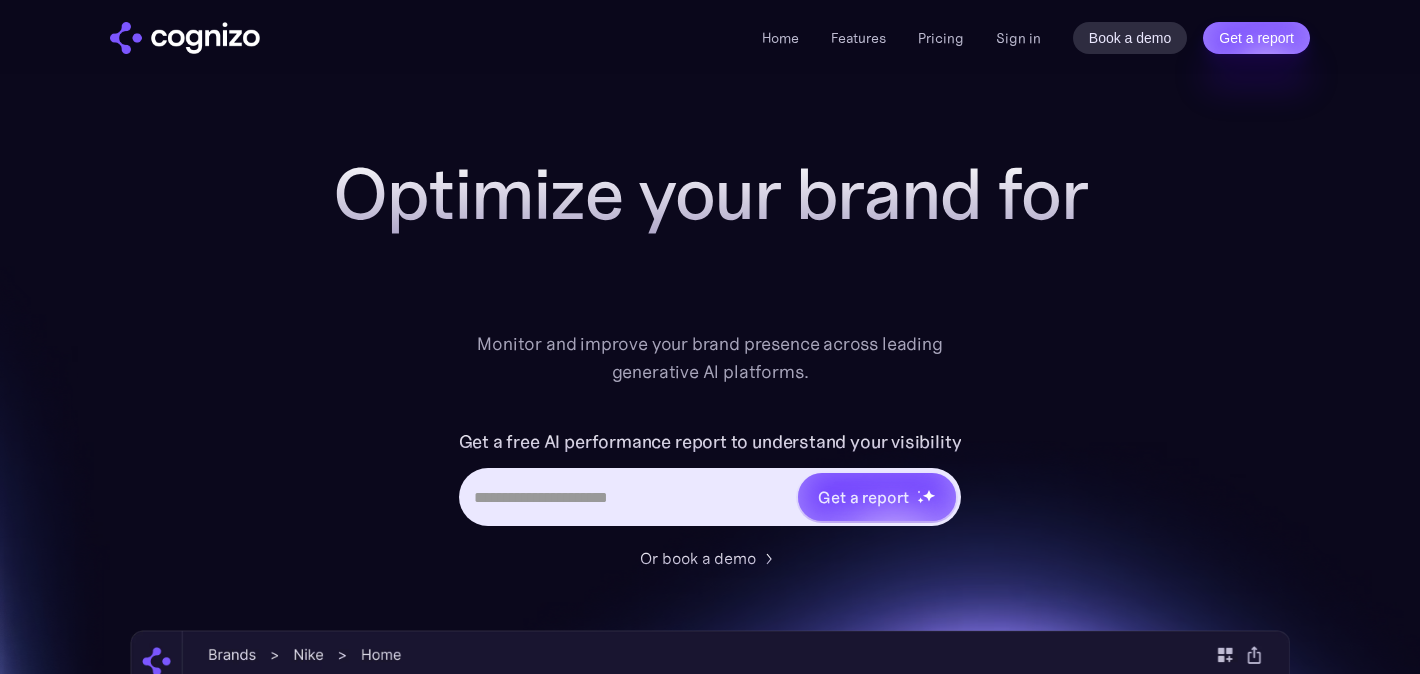 scroll, scrollTop: 0, scrollLeft: 0, axis: both 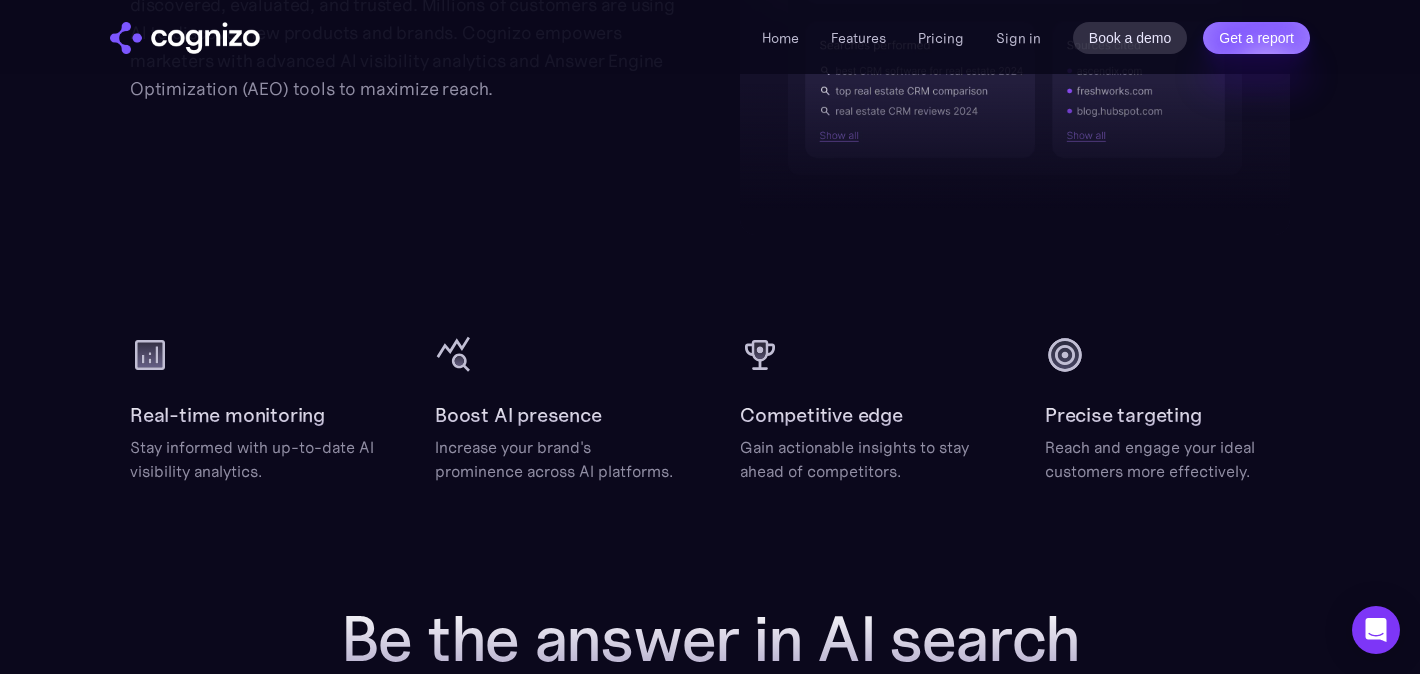 click on "Competitive edge" at bounding box center [821, 415] 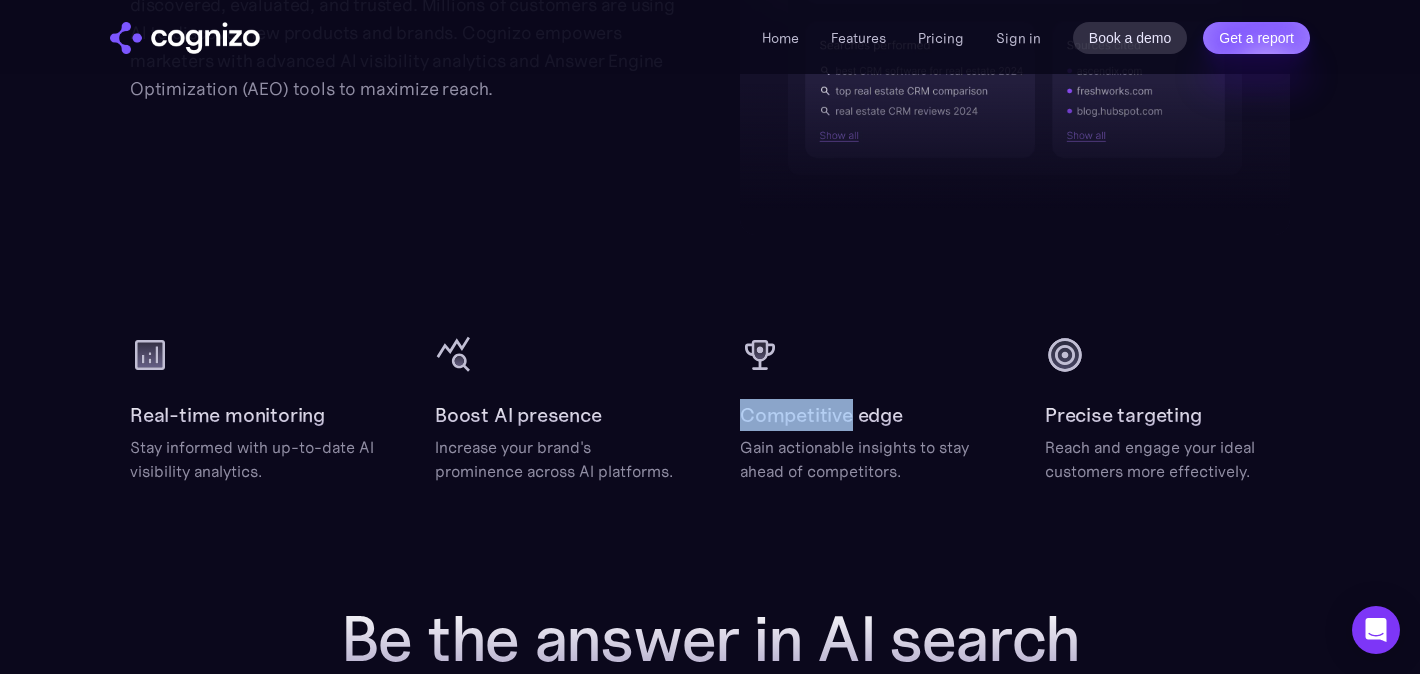 click on "Competitive edge" at bounding box center [821, 415] 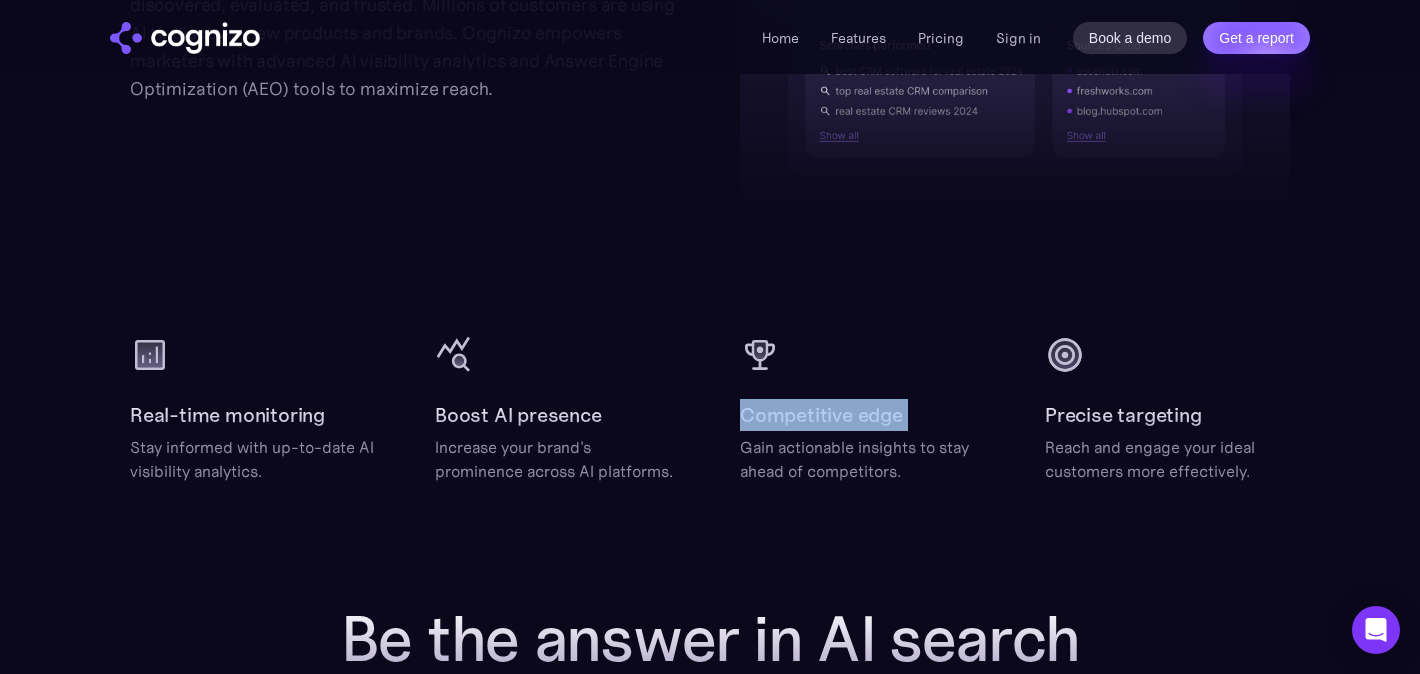click on "Competitive edge" at bounding box center [821, 415] 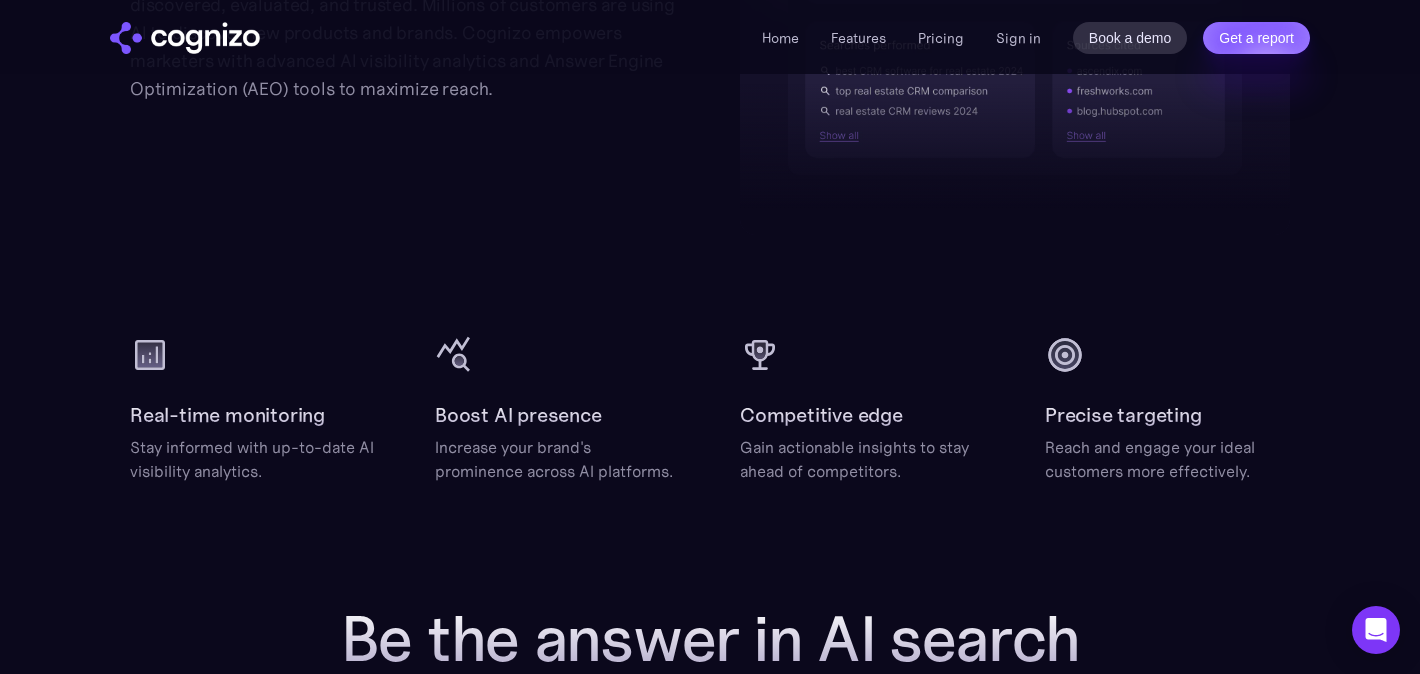 click on "Gain actionable insights to stay ahead of competitors." at bounding box center (862, 459) 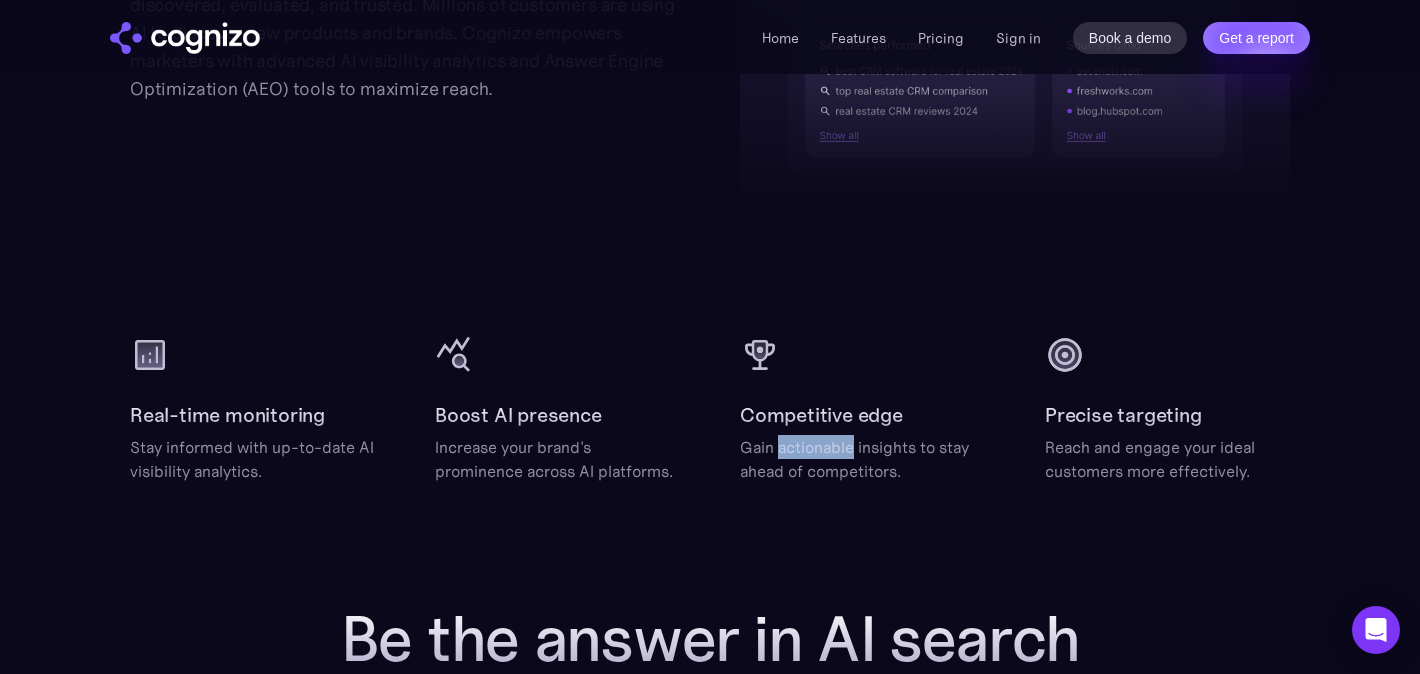 click on "Gain actionable insights to stay ahead of competitors." at bounding box center (862, 459) 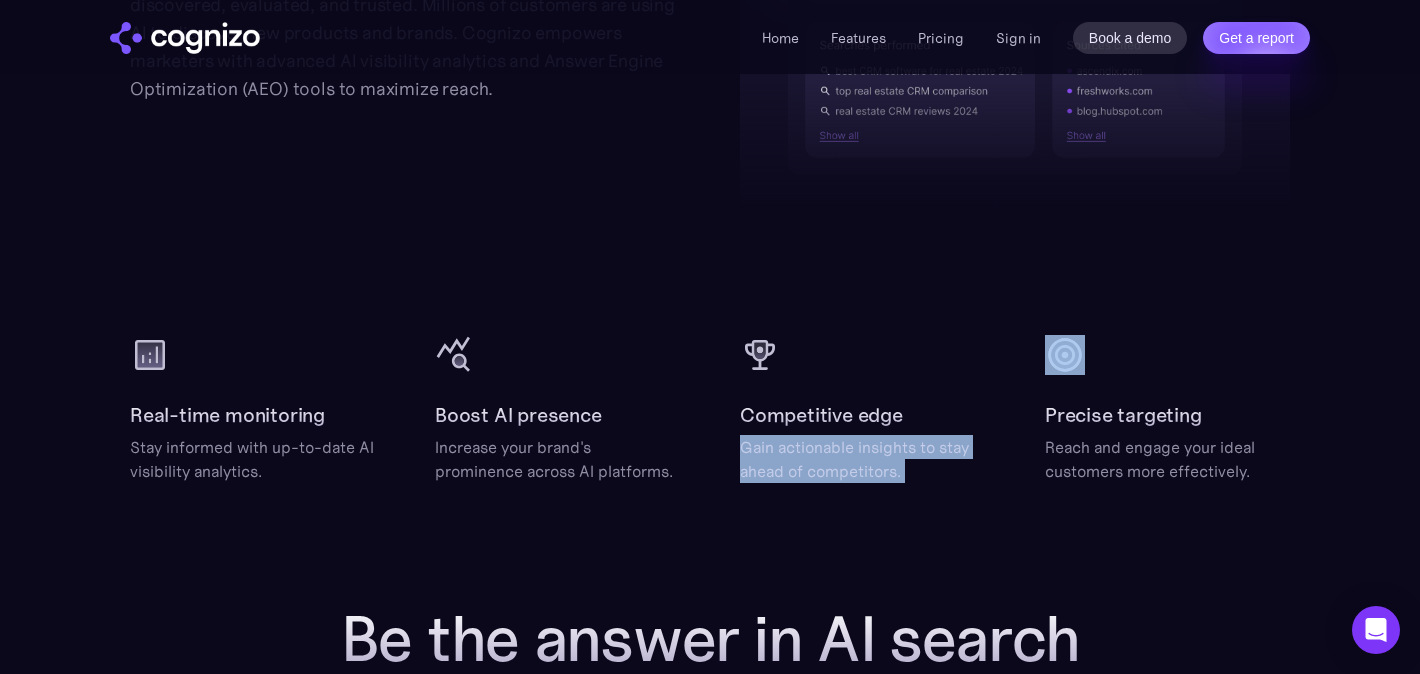click on "Gain actionable insights to stay ahead of competitors." at bounding box center [862, 459] 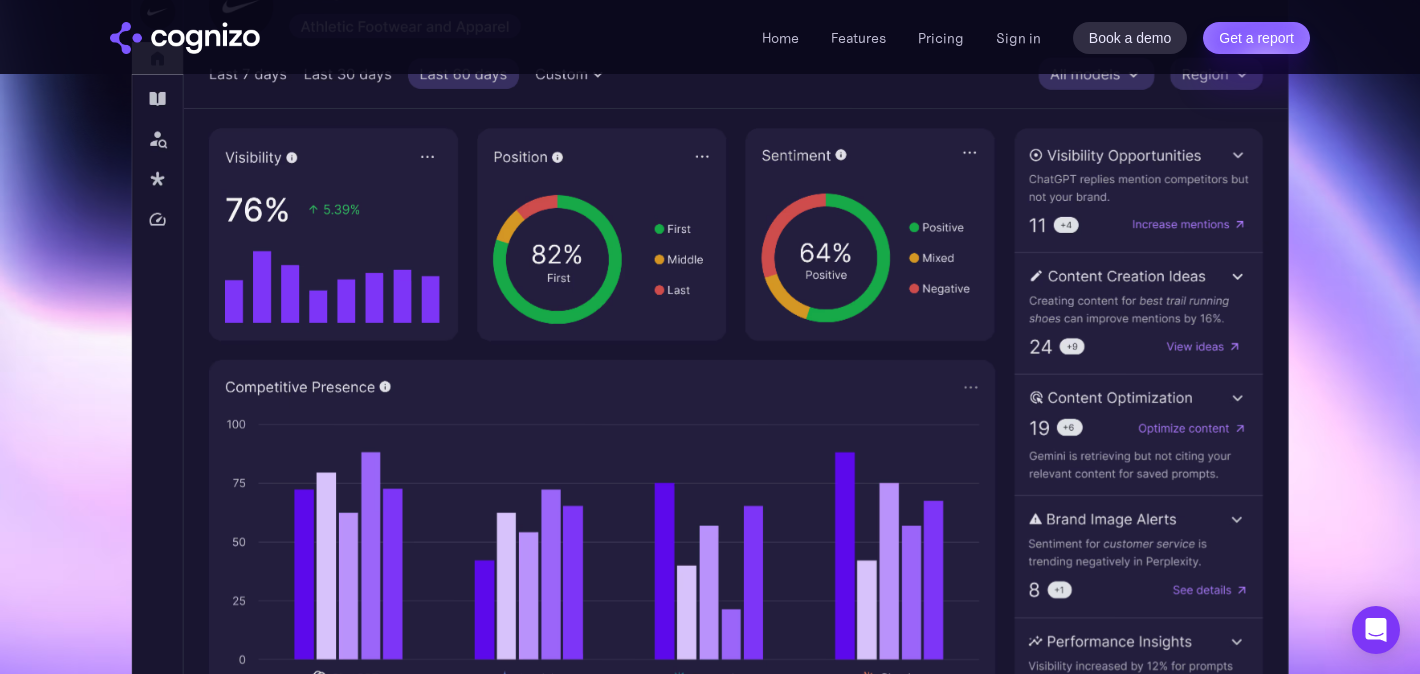 scroll, scrollTop: 695, scrollLeft: 0, axis: vertical 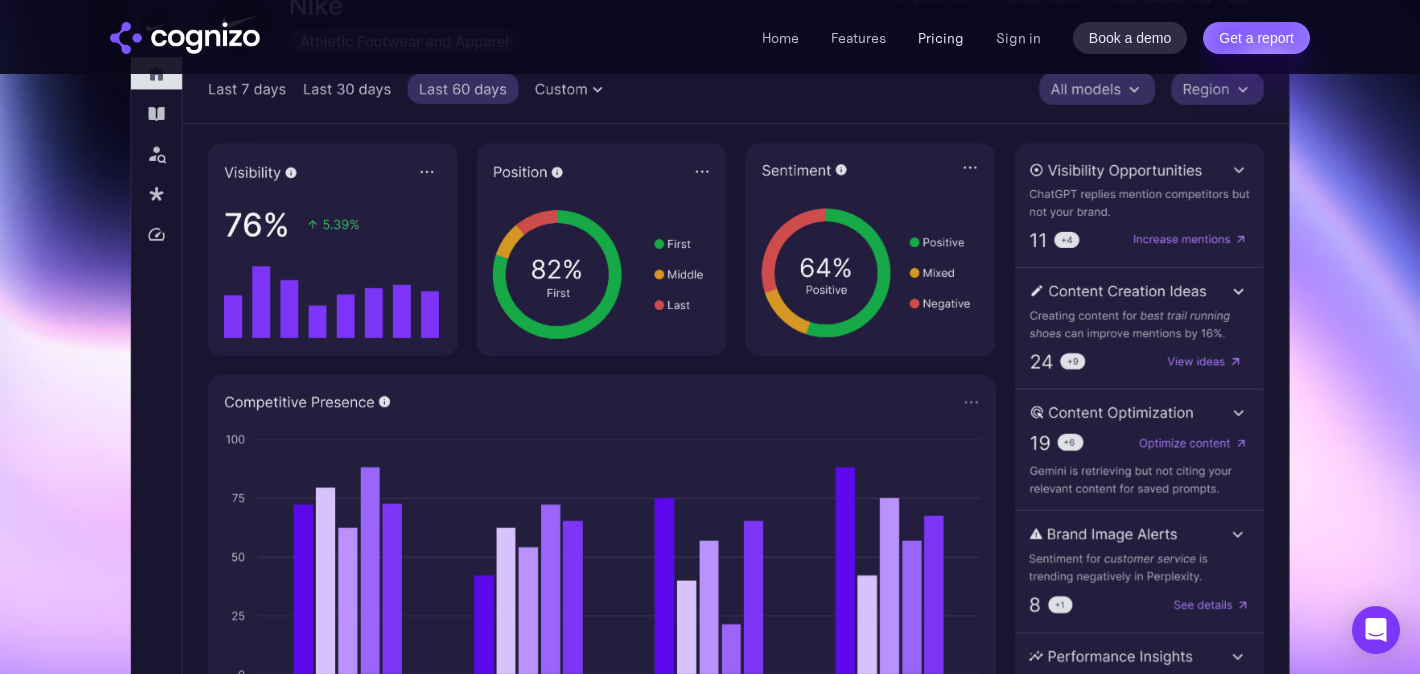 click on "Pricing" at bounding box center [941, 38] 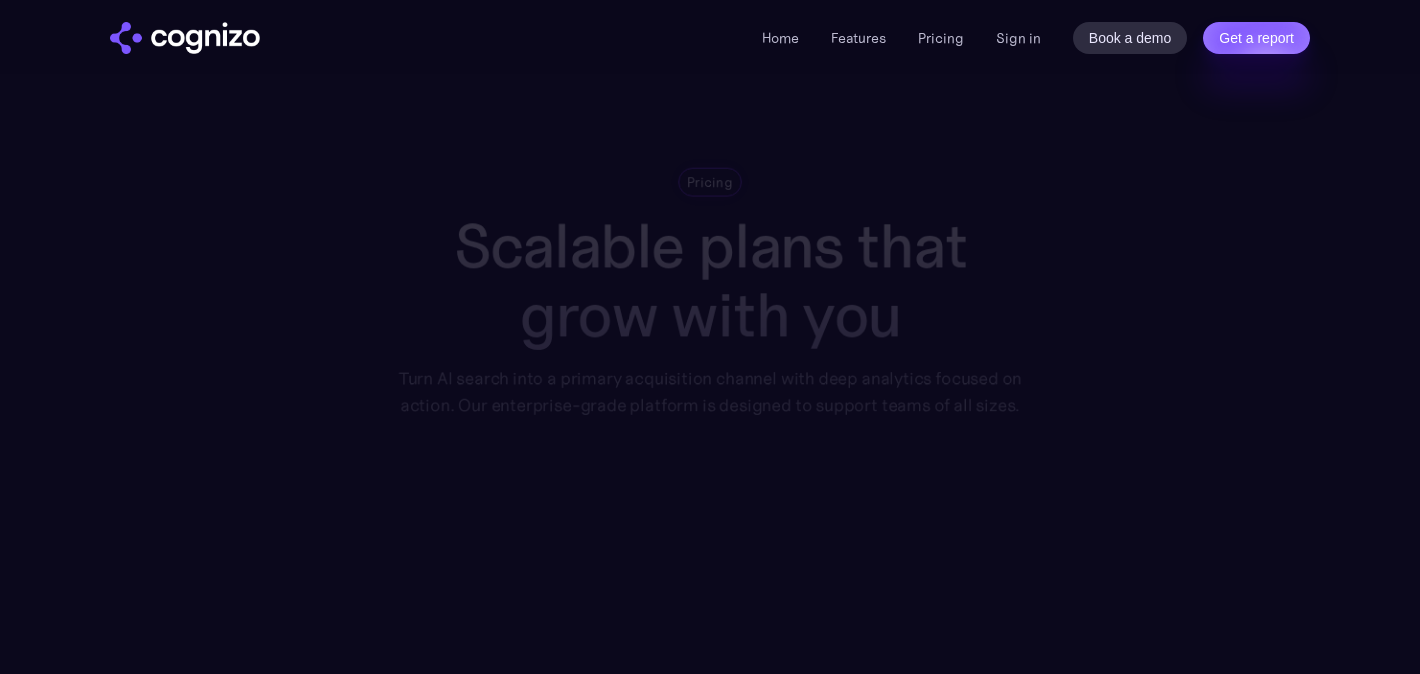 scroll, scrollTop: 0, scrollLeft: 0, axis: both 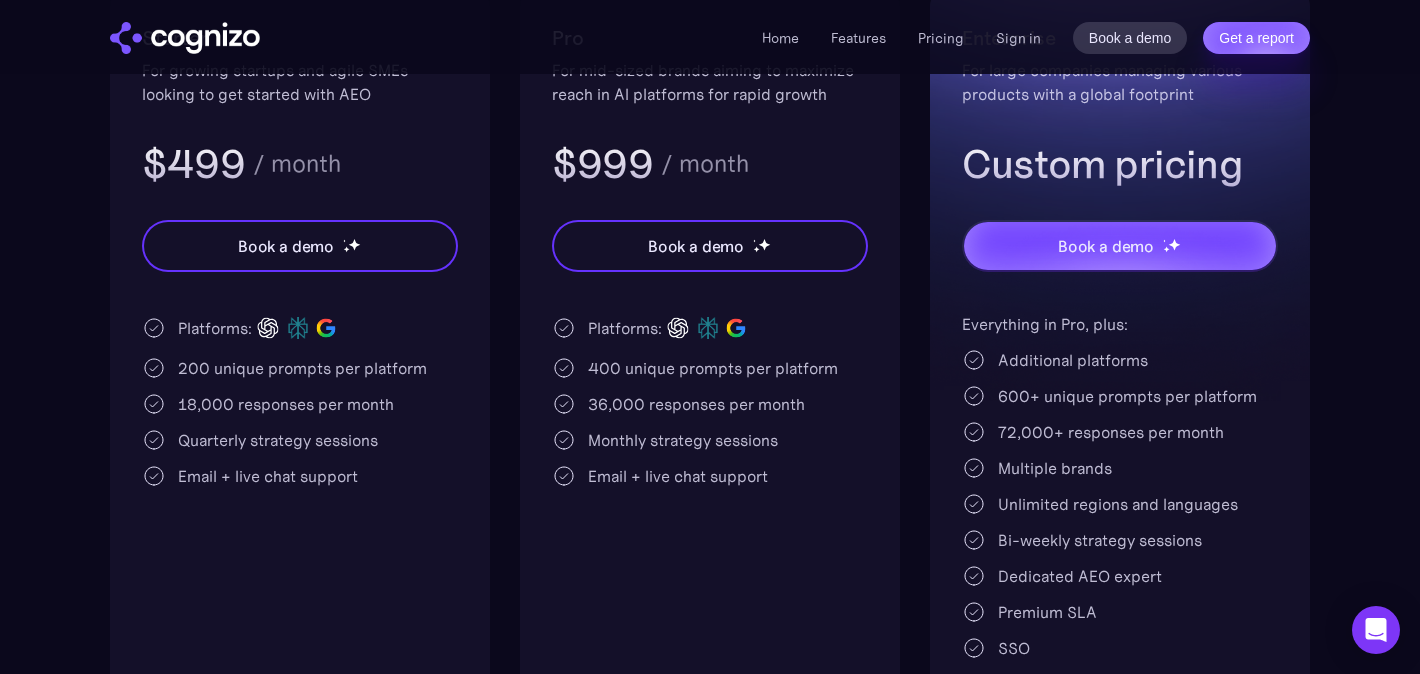 click on "Home Features Pricing Book a demo Get a report Sign in Book a demo Get a report" at bounding box center [1036, 38] 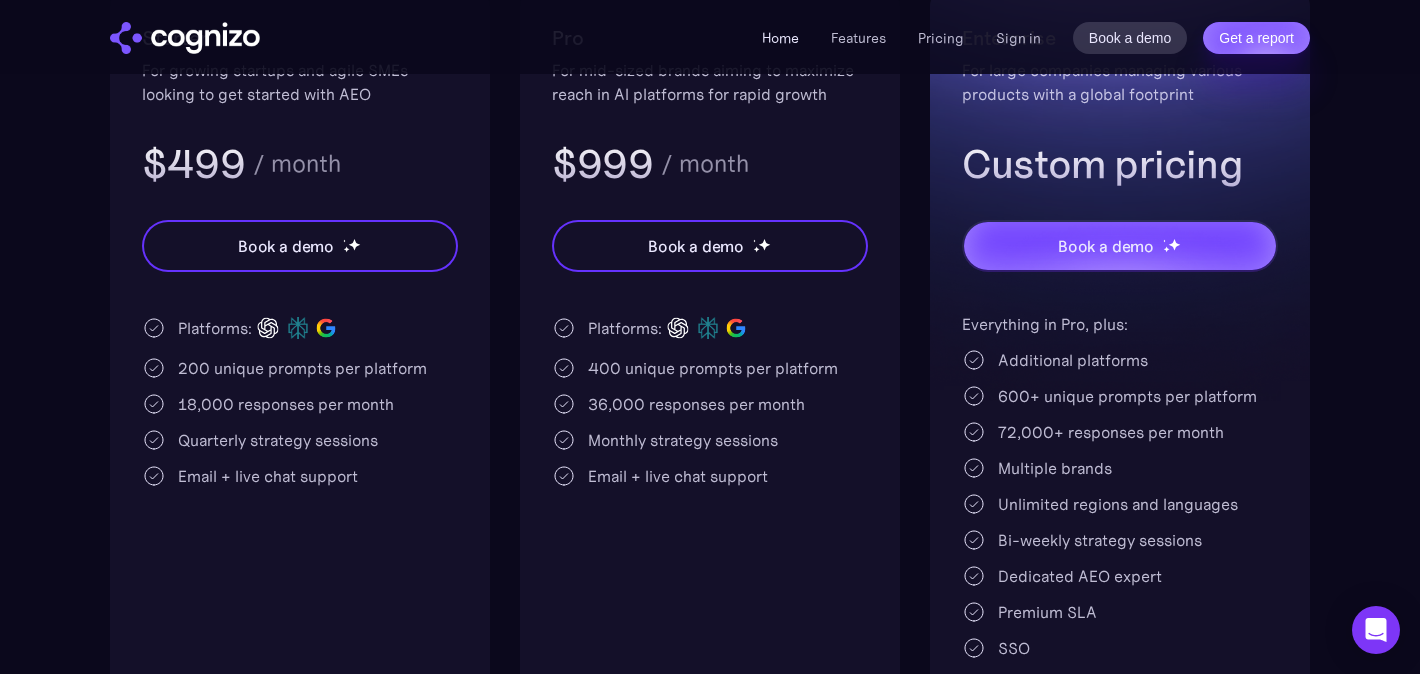 click on "Home" at bounding box center [780, 38] 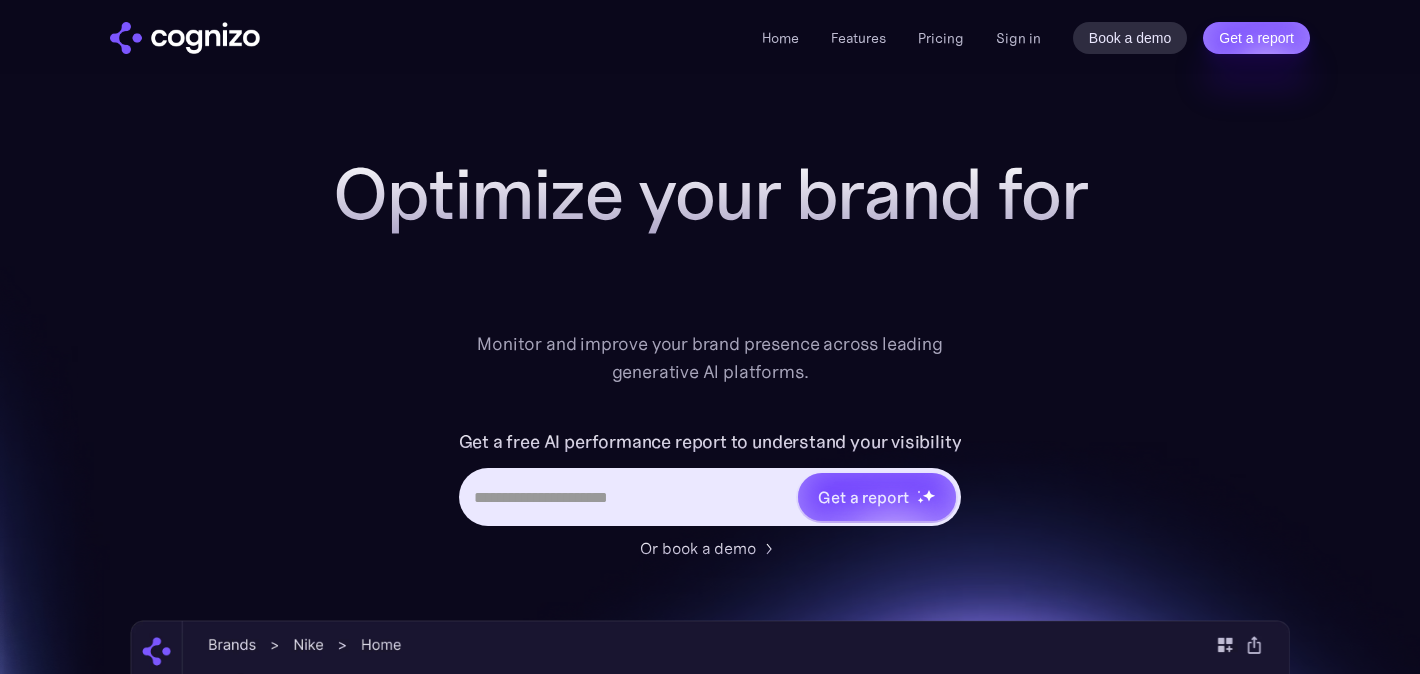 scroll, scrollTop: 0, scrollLeft: 0, axis: both 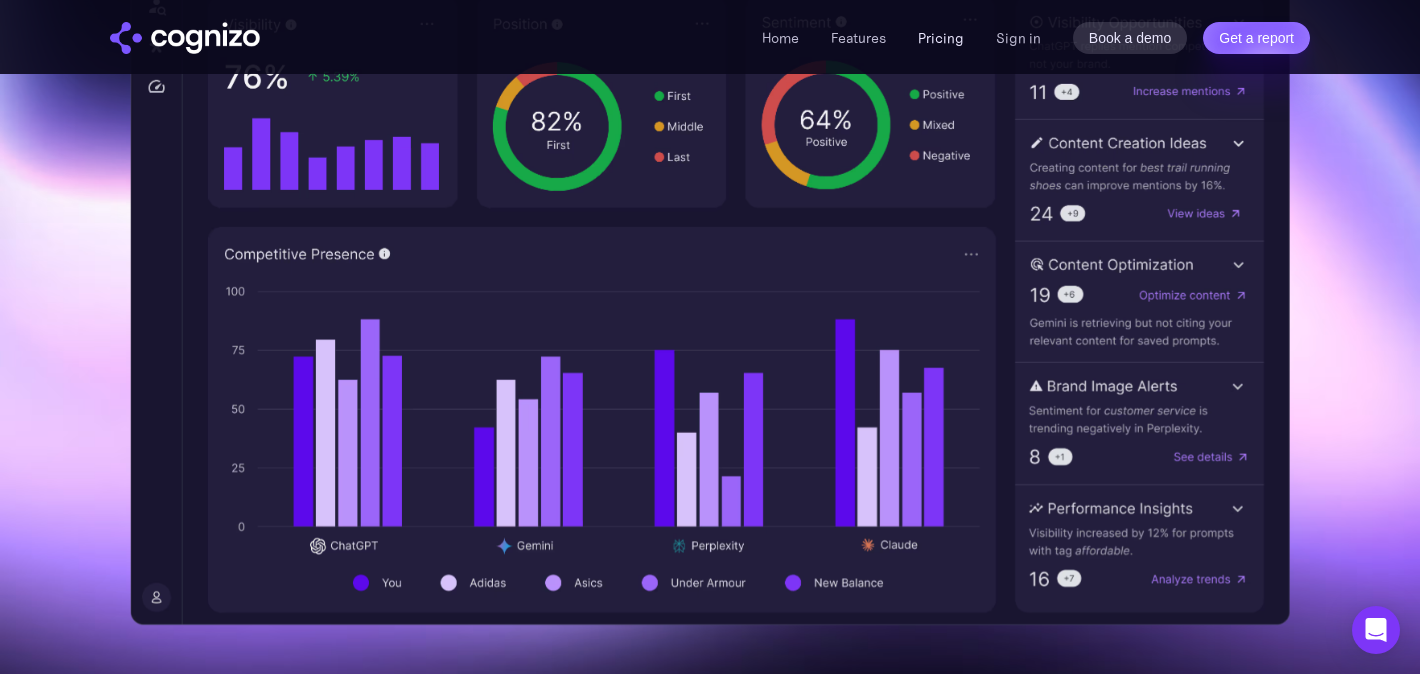click on "Pricing" at bounding box center [941, 38] 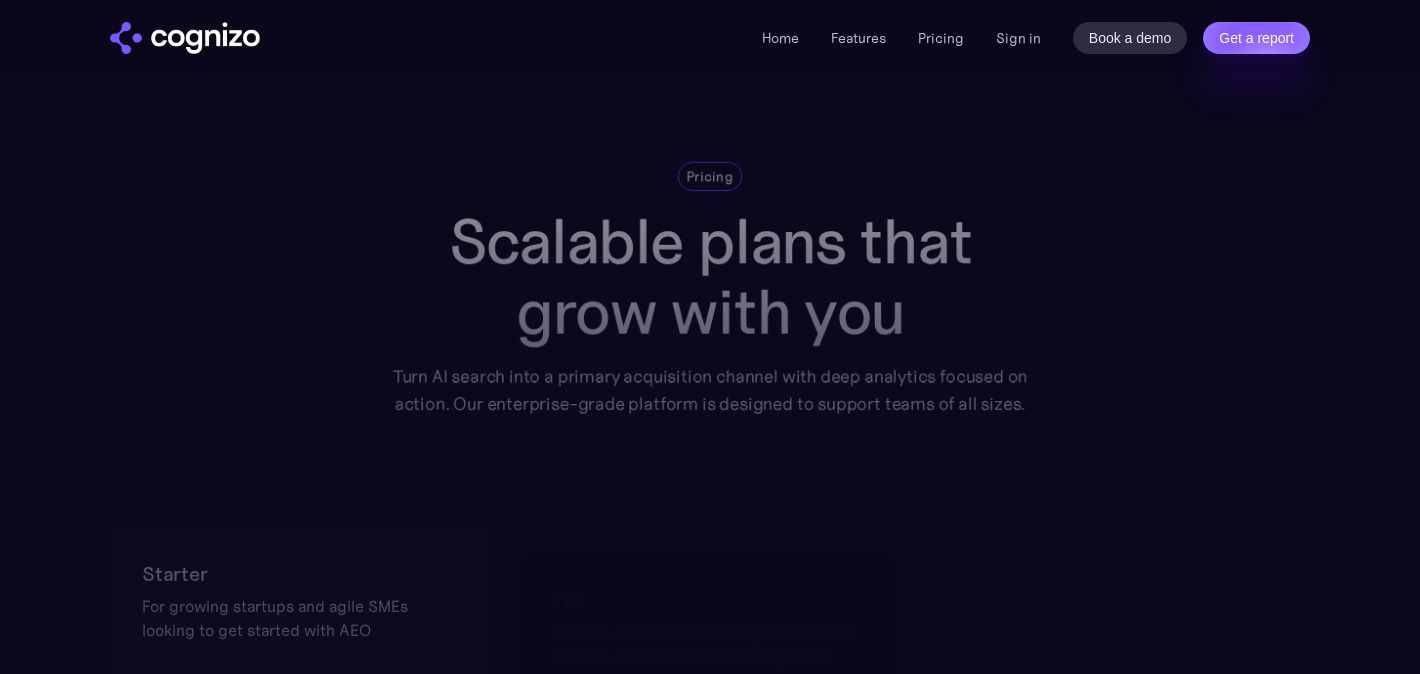 scroll, scrollTop: 791, scrollLeft: 0, axis: vertical 